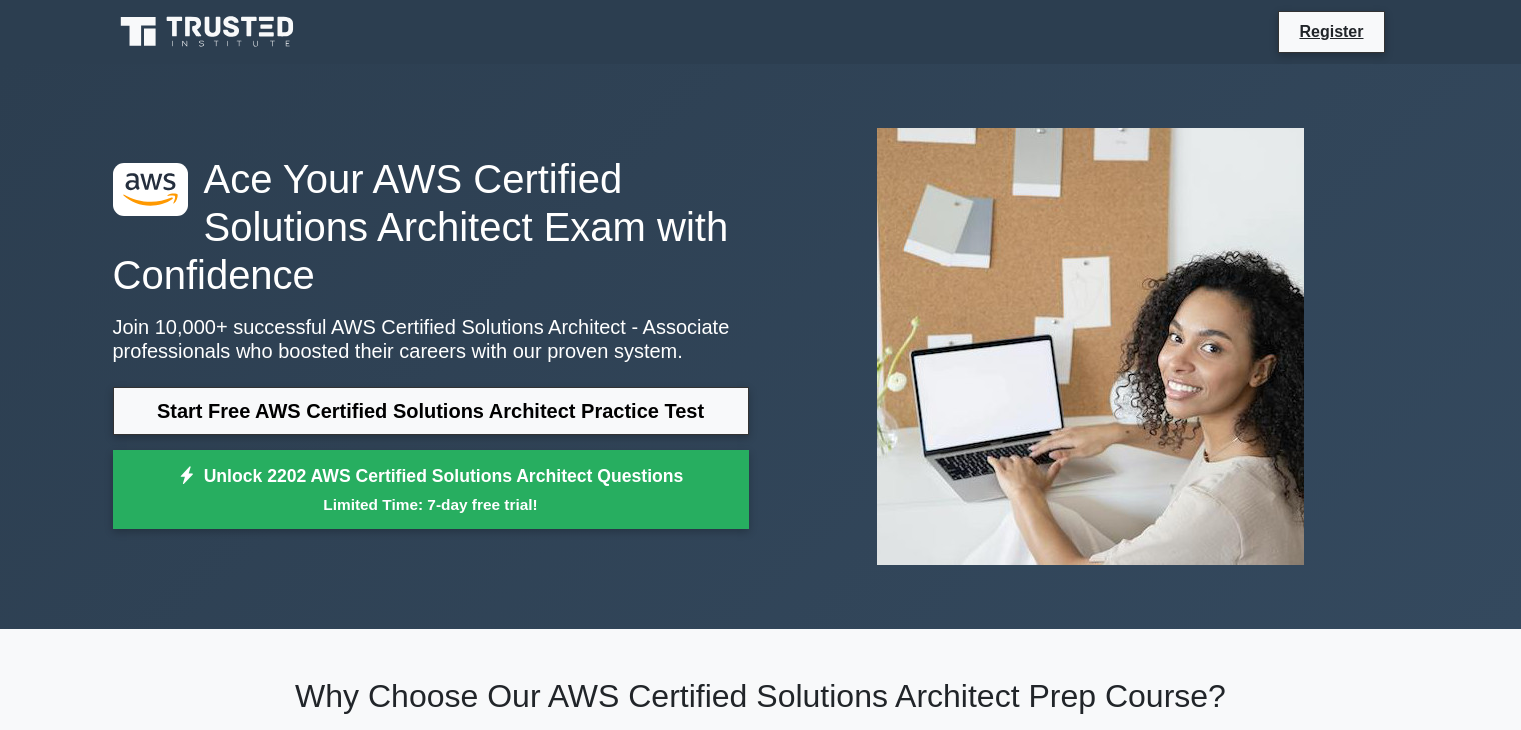 scroll, scrollTop: 200, scrollLeft: 0, axis: vertical 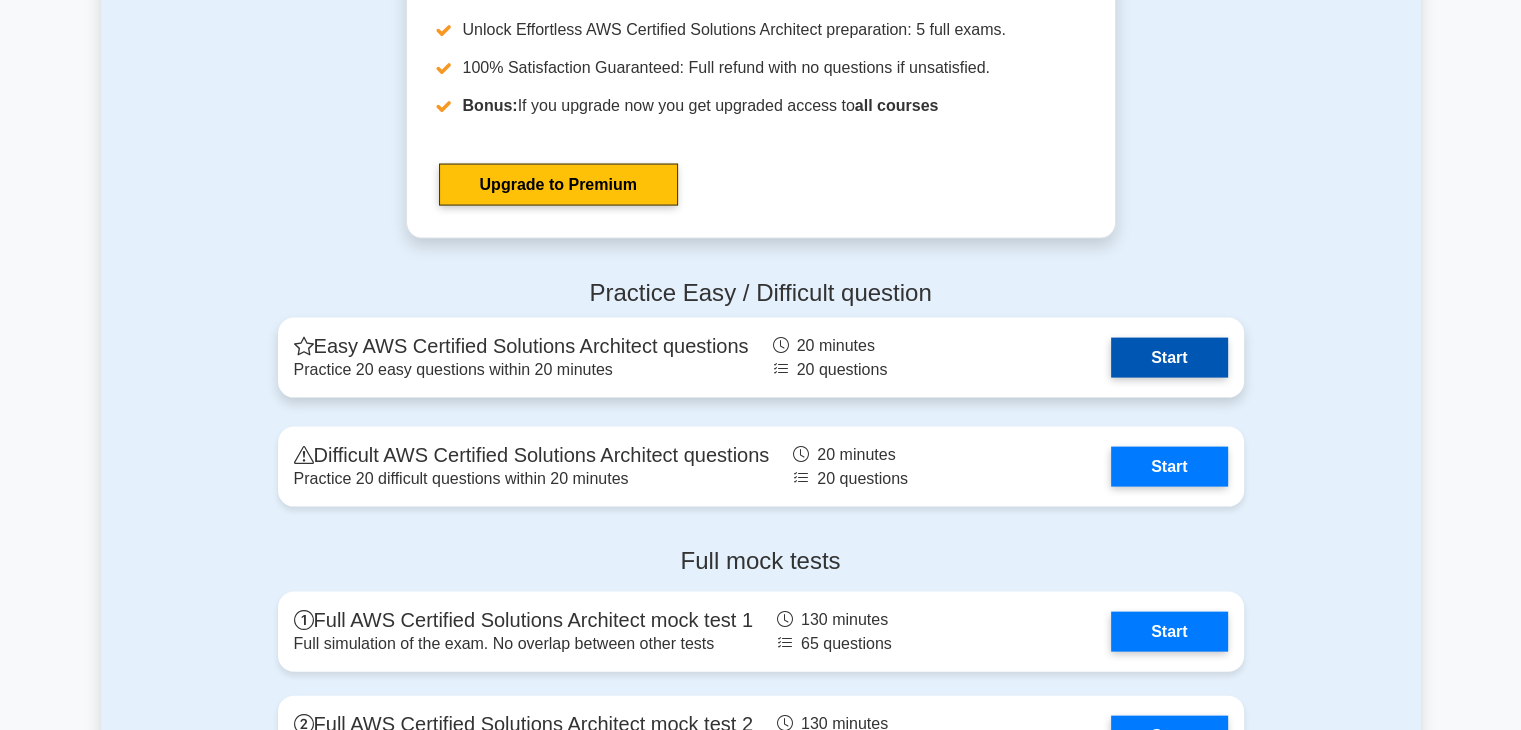 click on "Start" at bounding box center [1169, 358] 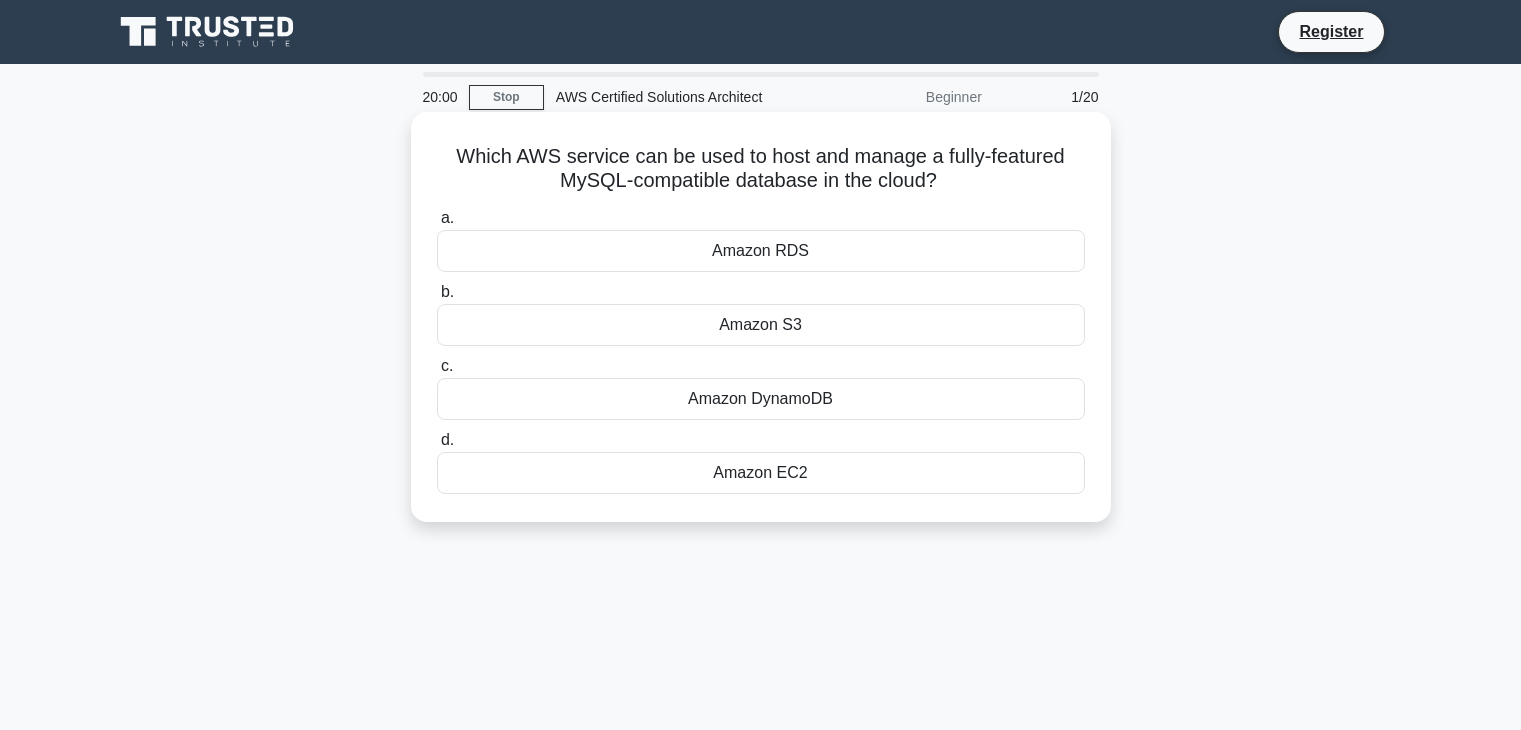 scroll, scrollTop: 0, scrollLeft: 0, axis: both 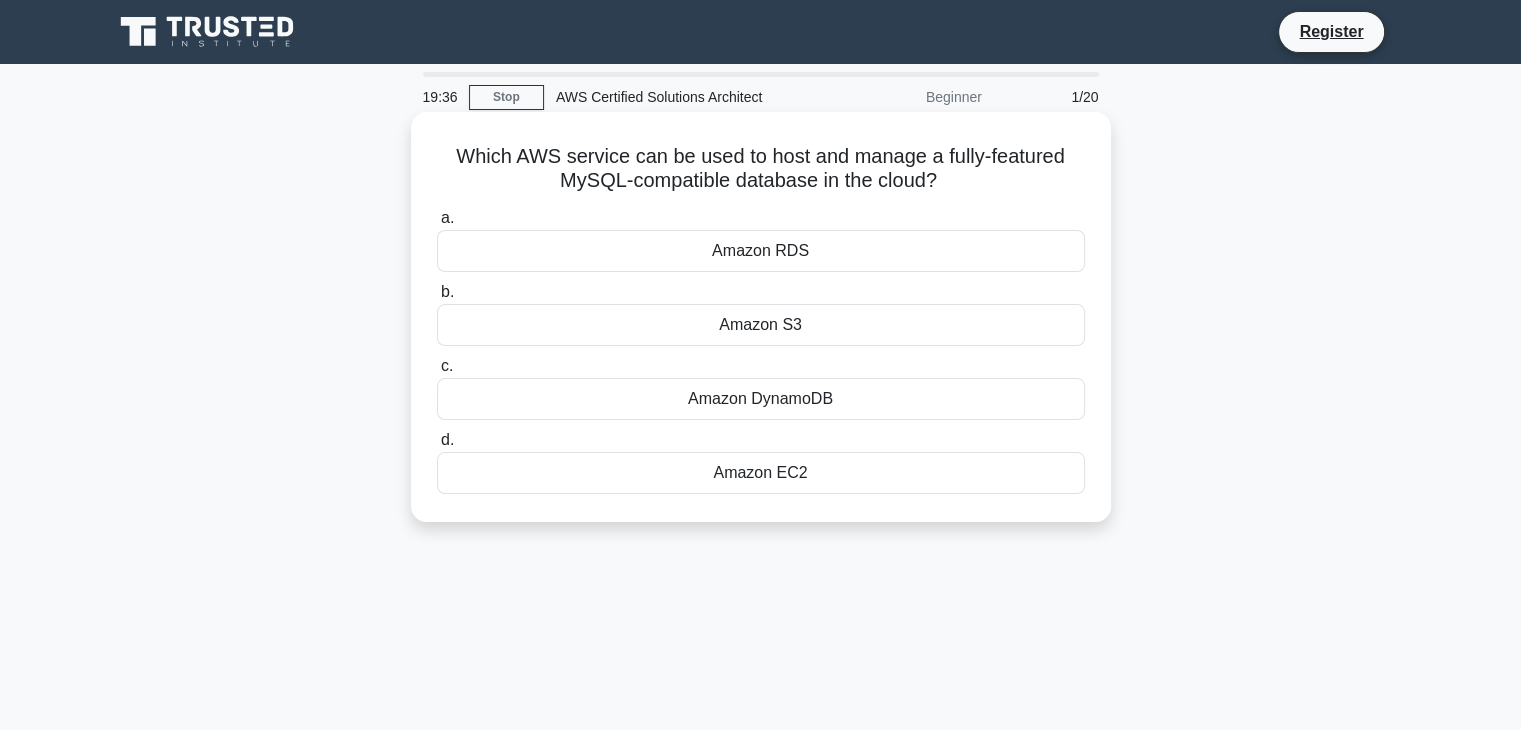 drag, startPoint x: 452, startPoint y: 164, endPoint x: 1032, endPoint y: 503, distance: 671.80426 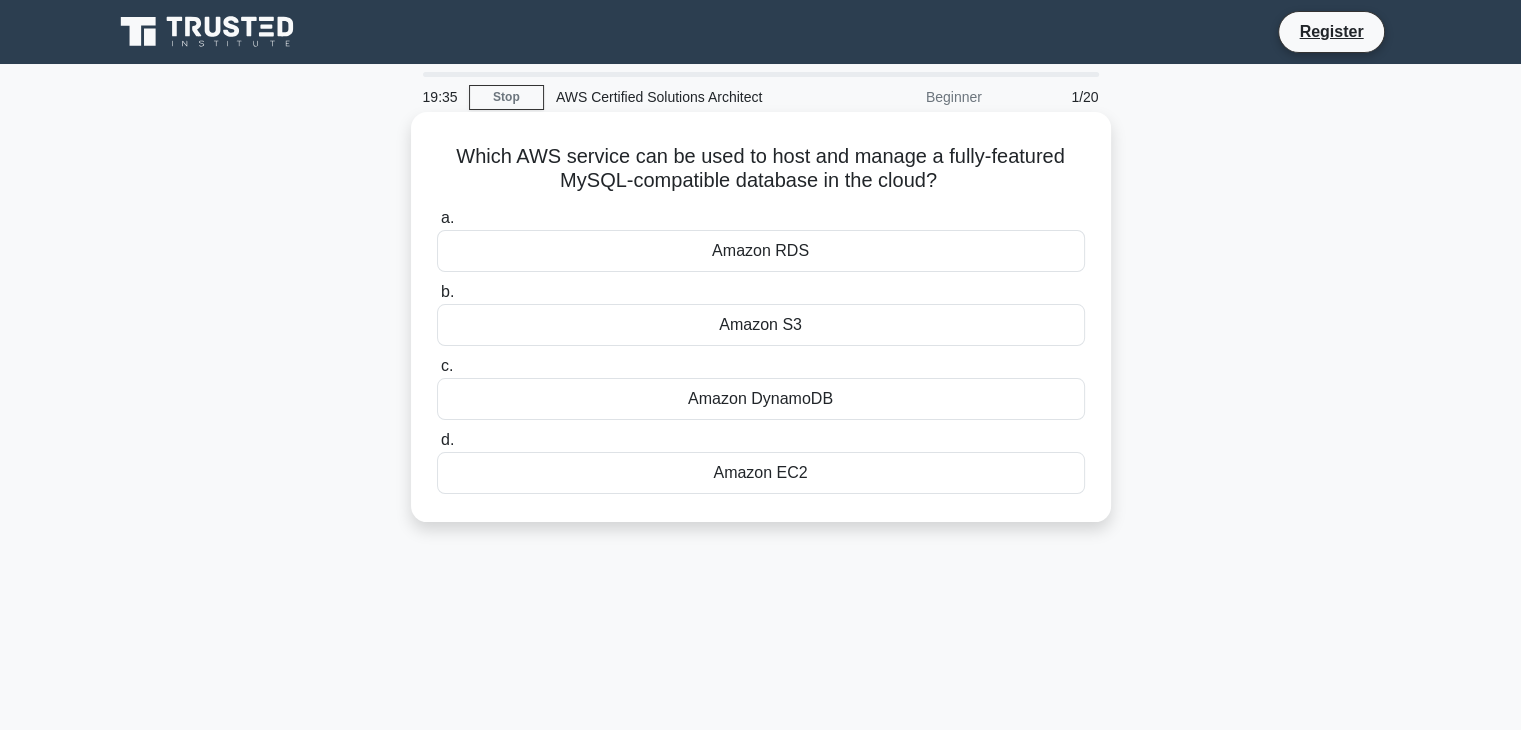 click on "Amazon RDS" at bounding box center (761, 251) 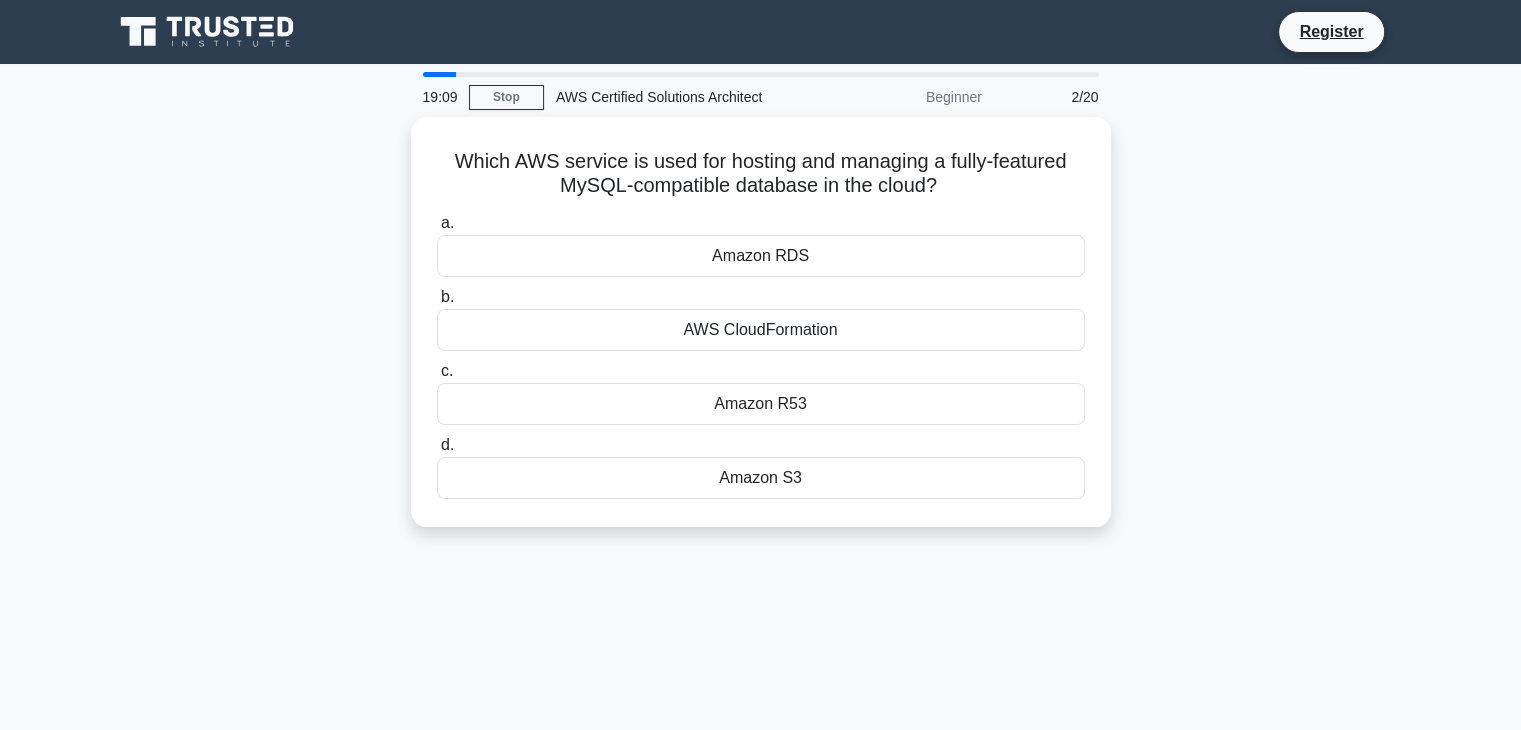 drag, startPoint x: 448, startPoint y: 149, endPoint x: 1342, endPoint y: 637, distance: 1018.51855 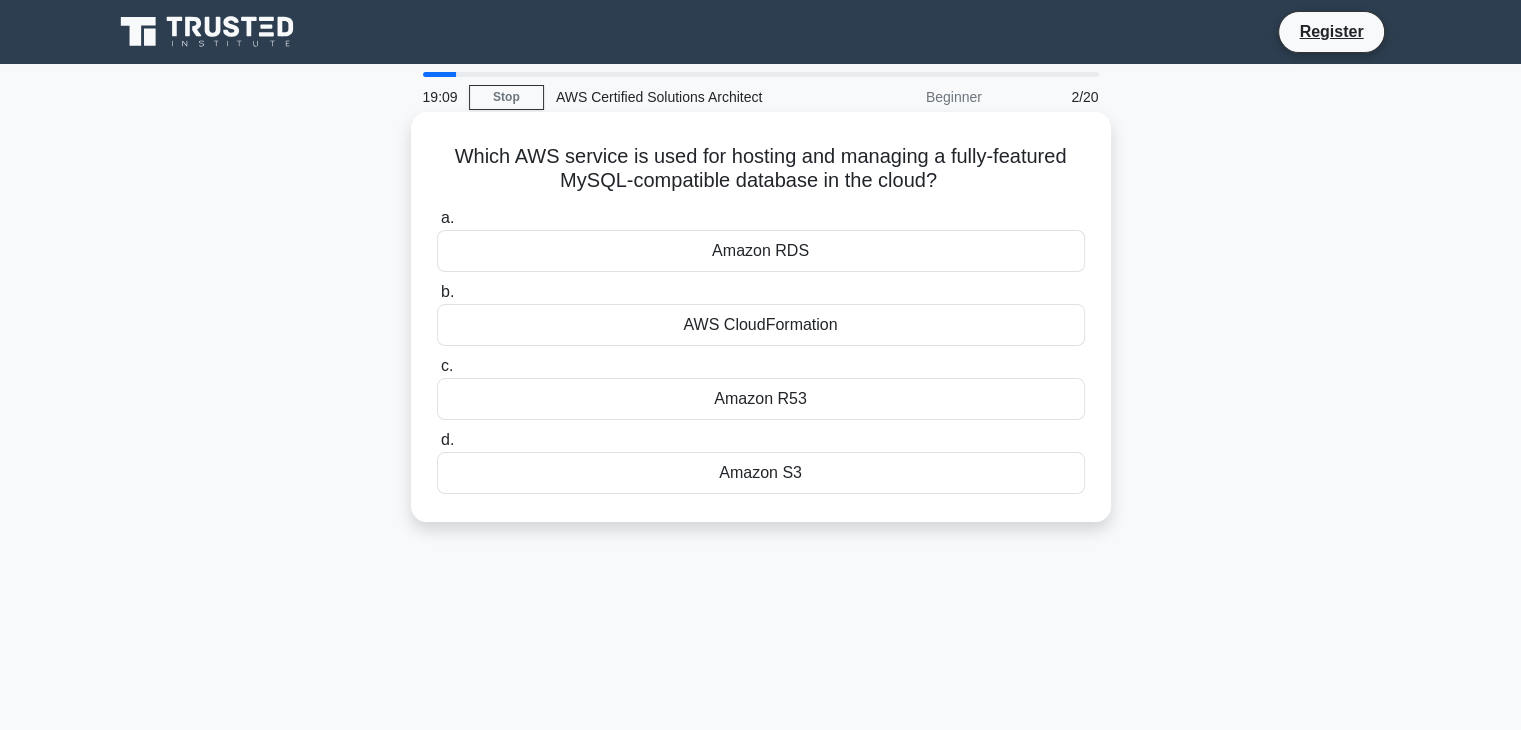 copy on "Which AWS service is used for hosting and managing a fully-featured MySQL-compatible database in the cloud?
.spinner_0XTQ{transform-origin:center;animation:spinner_y6GP .75s linear infinite}@keyframes spinner_y6GP{100%{transform:rotate(360deg)}}
a.
Amazon RDS
b.
AWS CloudFormation
c.
Amazon R53
d.
Amazon S3" 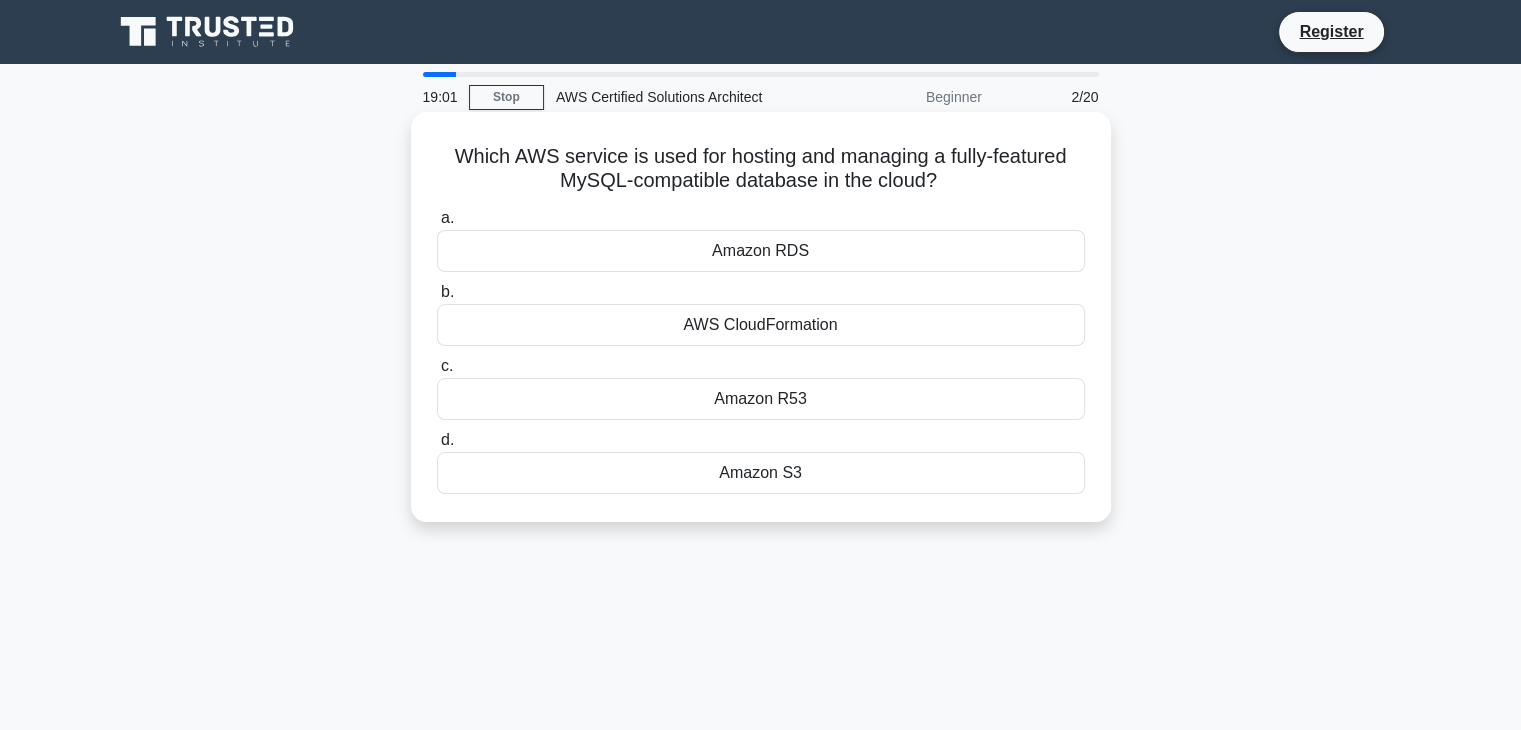 click on "Amazon RDS" at bounding box center (761, 251) 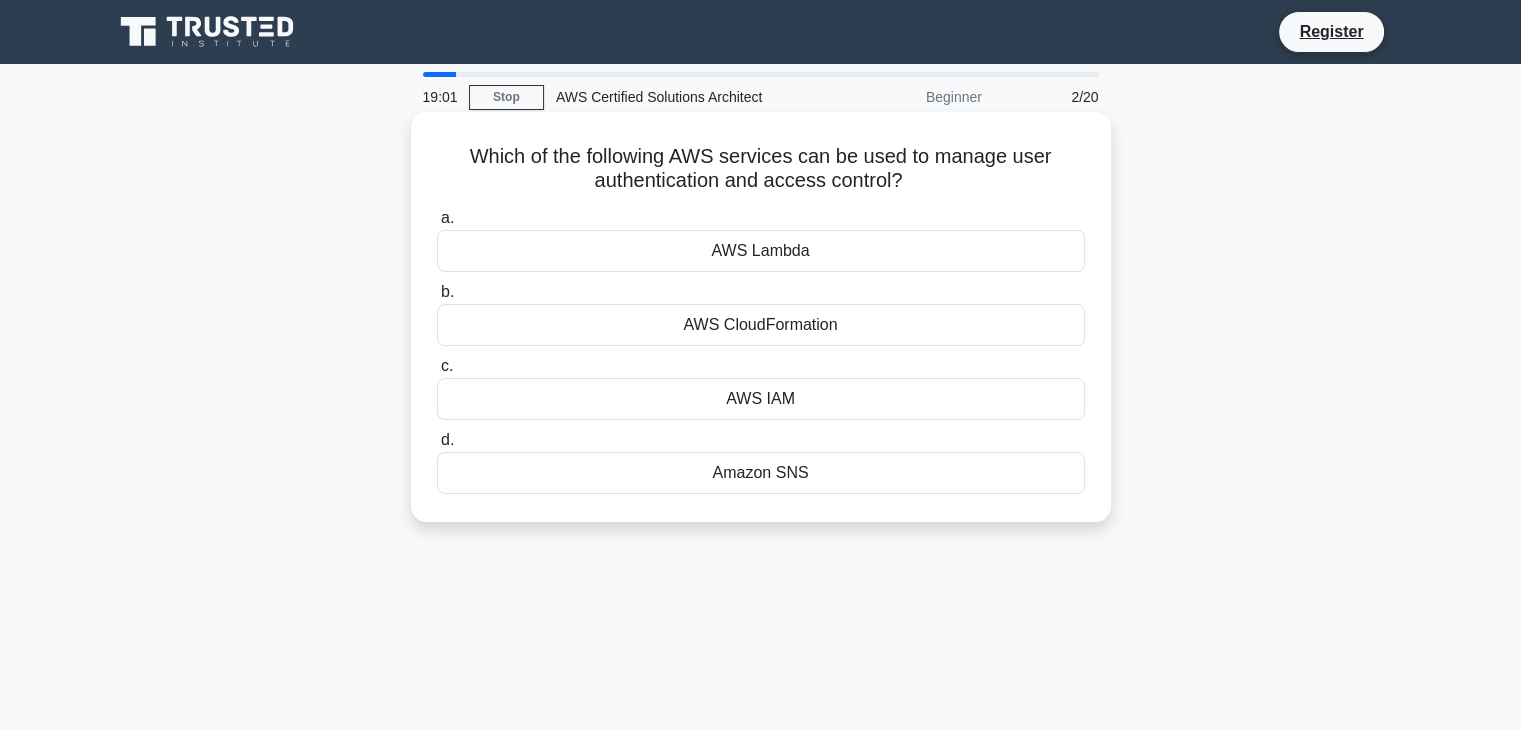 click on "AWS Lambda" at bounding box center (761, 251) 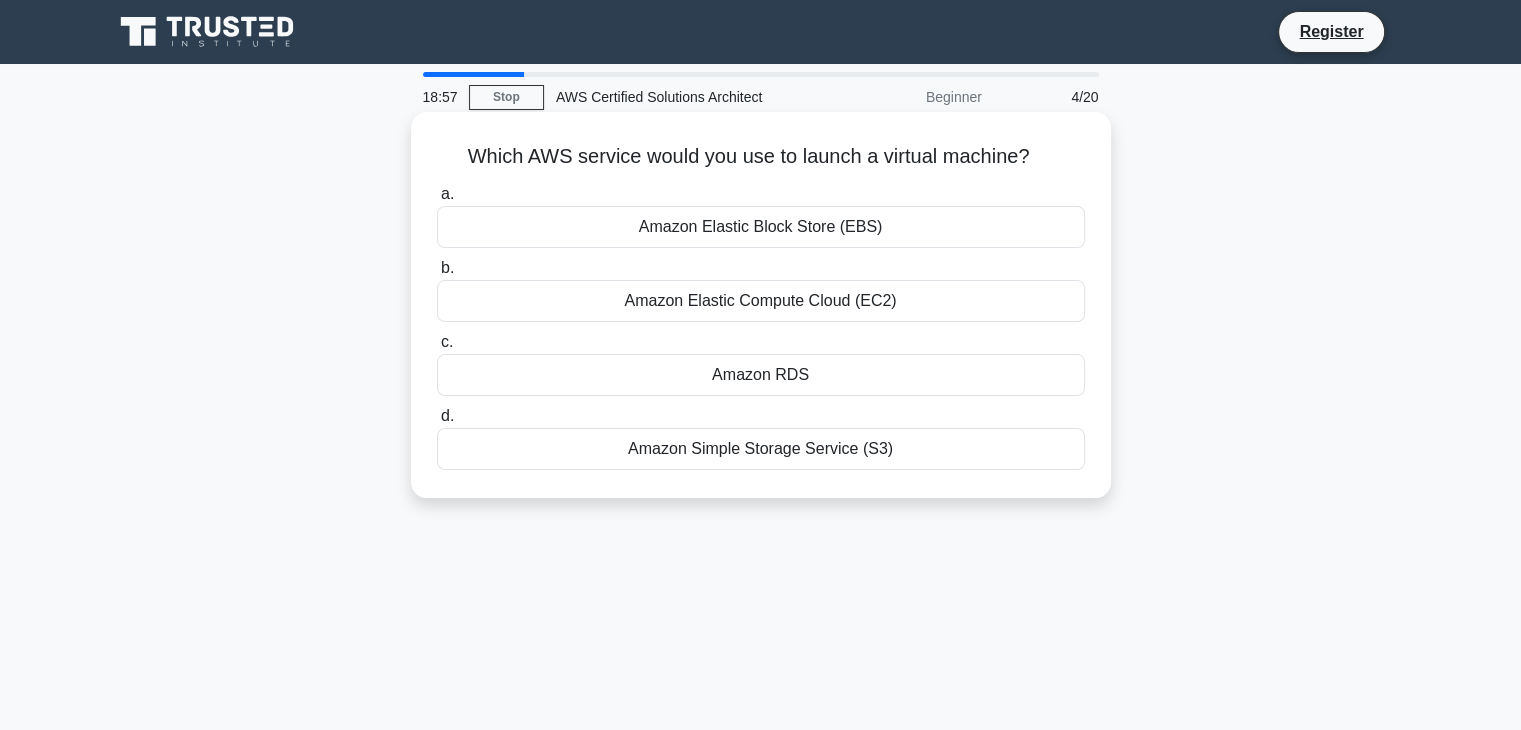 drag, startPoint x: 458, startPoint y: 155, endPoint x: 1018, endPoint y: 484, distance: 649.49286 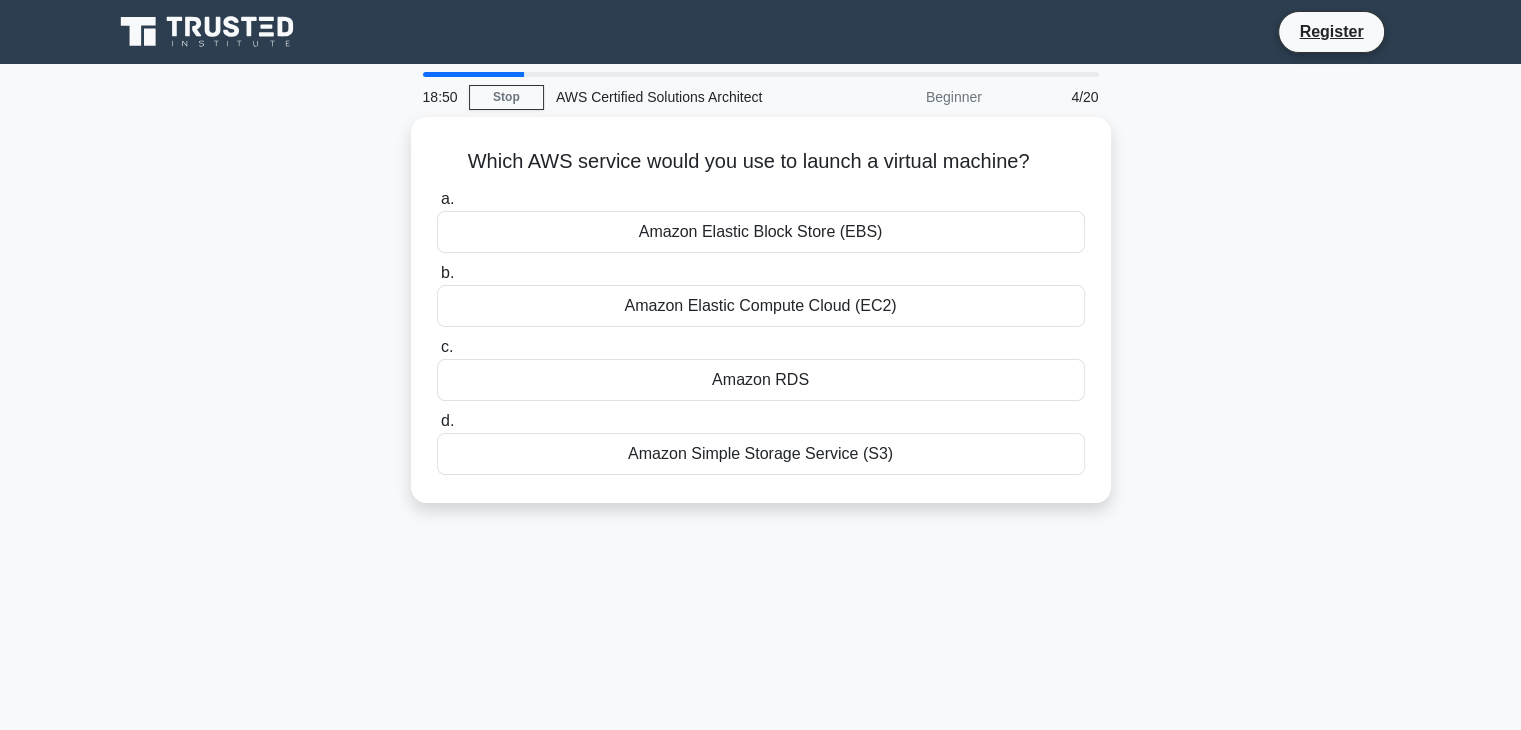 click on "Which AWS service would you use to launch a virtual machine?
.spinner_0XTQ{transform-origin:center;animation:spinner_y6GP .75s linear infinite}@keyframes spinner_y6GP{100%{transform:rotate(360deg)}}
a.
Amazon Elastic Block Store (EBS)
b." at bounding box center (761, 322) 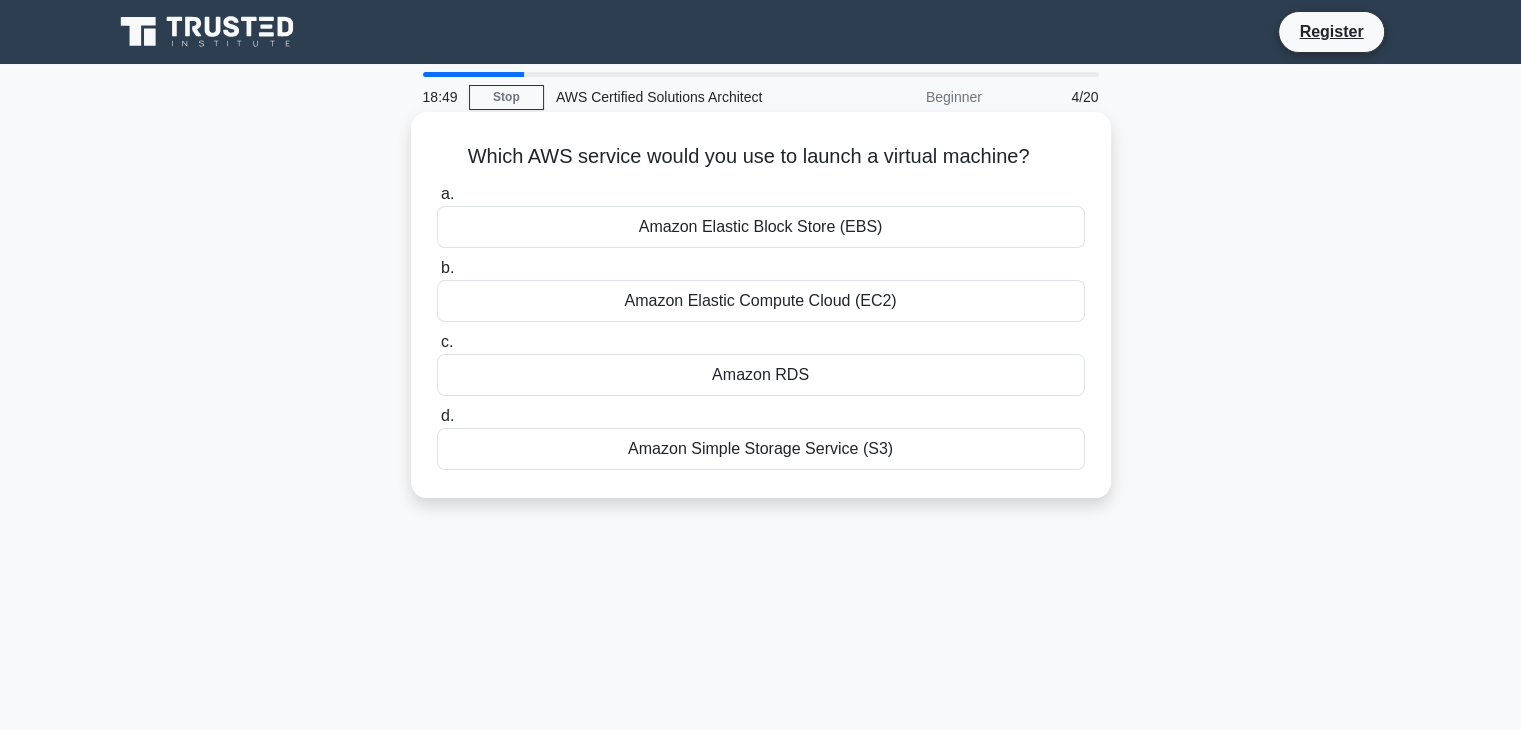 click on "Amazon Elastic Compute Cloud (EC2)" at bounding box center (761, 301) 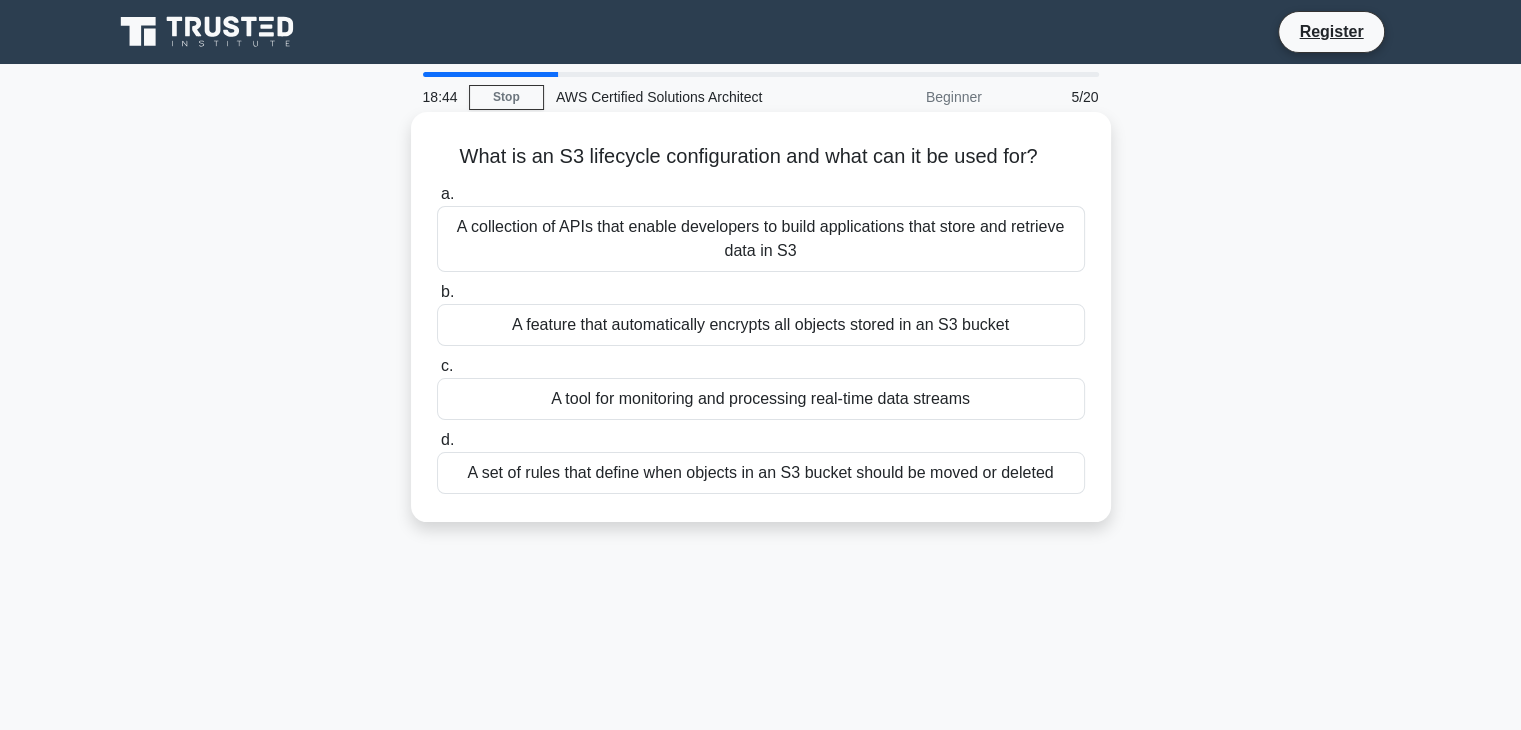 drag, startPoint x: 444, startPoint y: 141, endPoint x: 1071, endPoint y: 494, distance: 719.54016 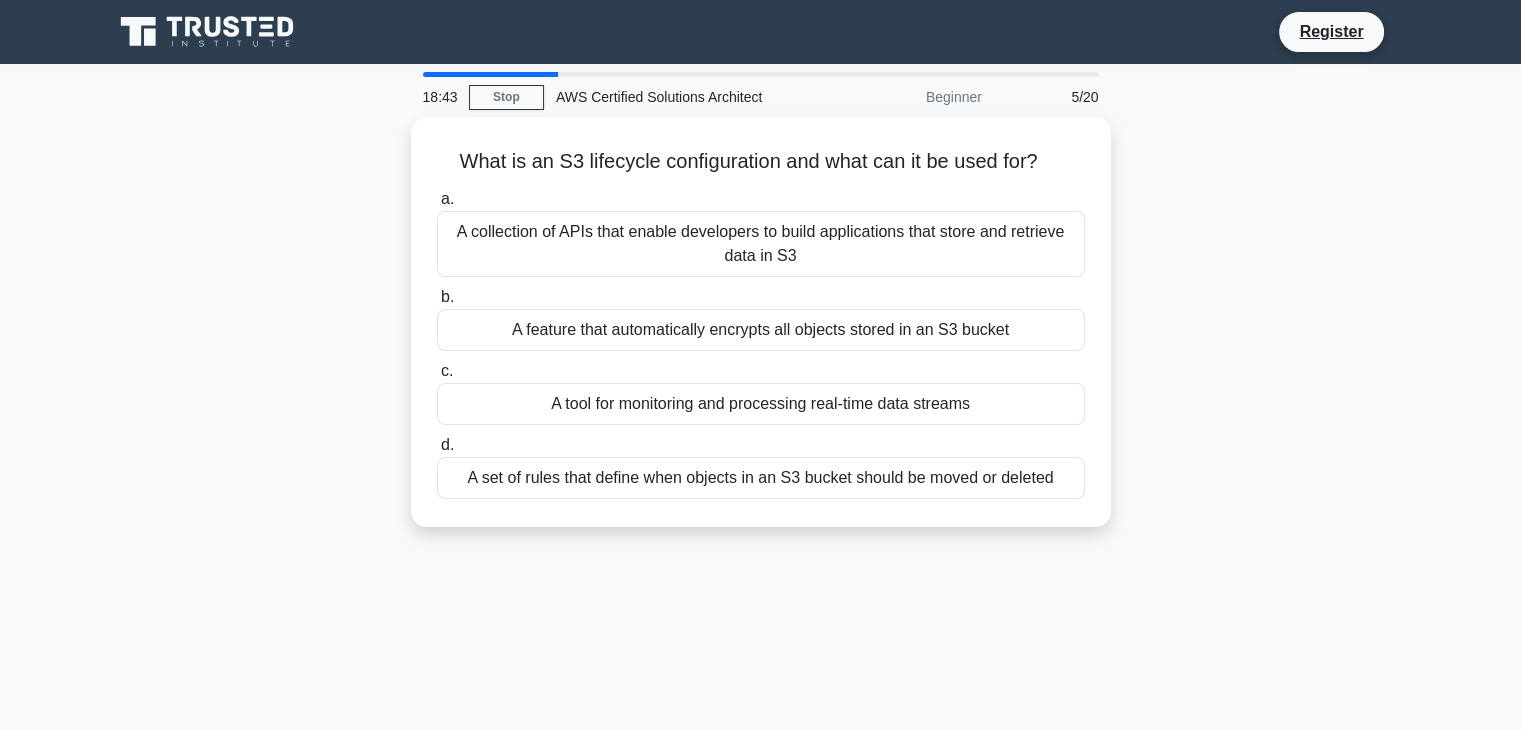 click on "[TIME]
Stop
AWS Certified Solutions Architect
Beginner
[PROGRESS]
What is an S3 lifecycle configuration and what can it be used for?
.spinner_0XTQ{transform-origin:center;animation:spinner_y6GP .75s linear infinite}@keyframes spinner_y6GP{100%{transform:rotate(360deg)}}
a.
b. c. d." at bounding box center (761, 572) 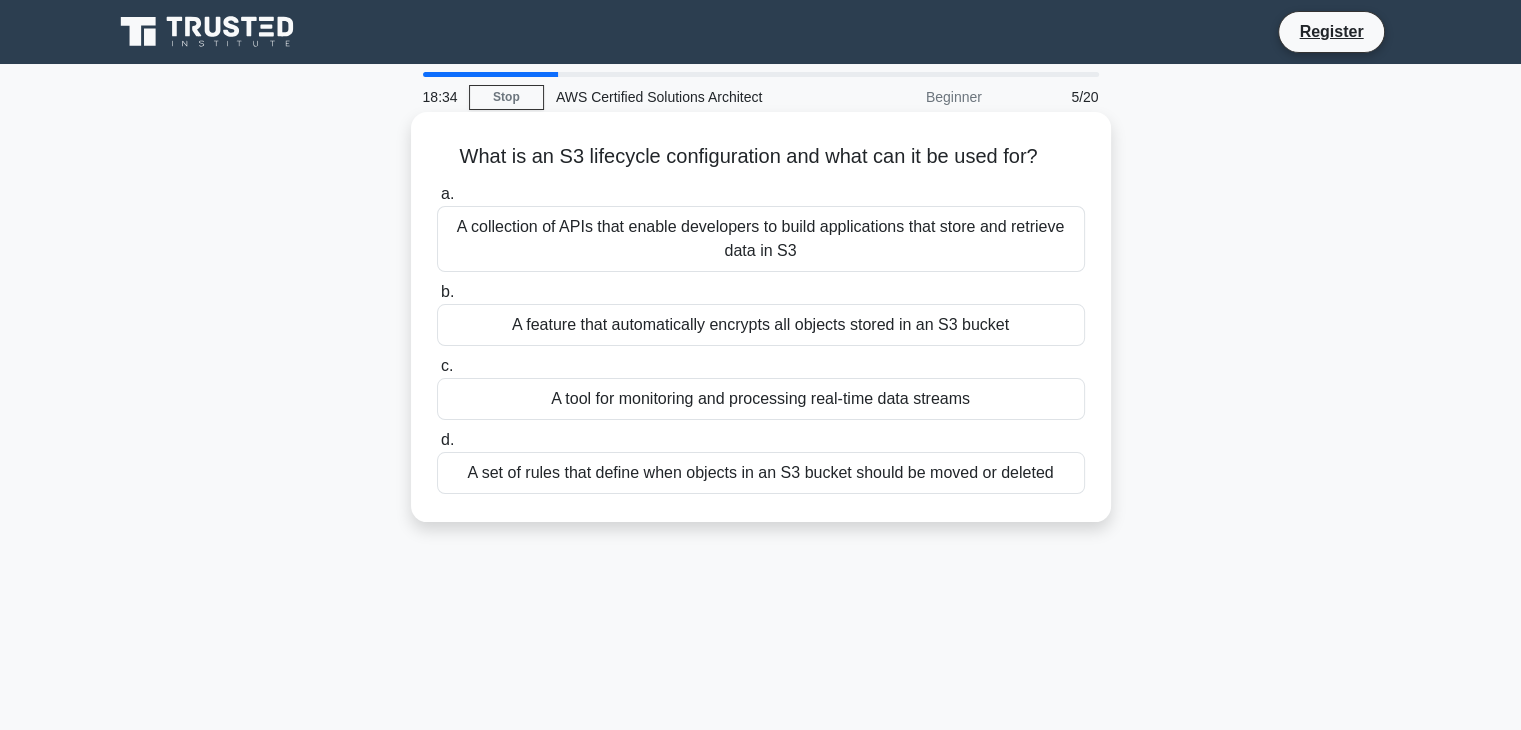 click on "A set of rules that define when objects in an S3 bucket should be moved or deleted" at bounding box center [761, 473] 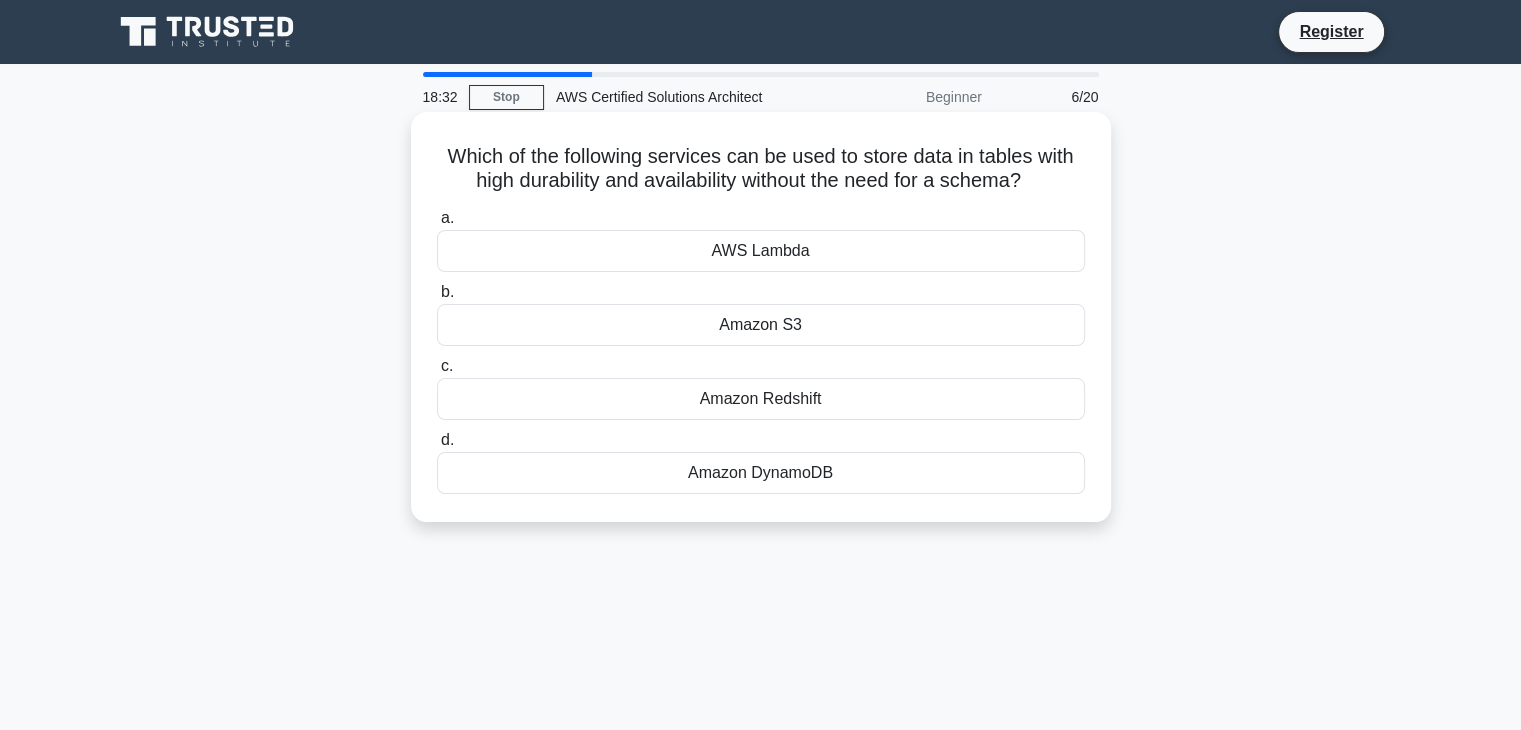 drag, startPoint x: 428, startPoint y: 156, endPoint x: 1008, endPoint y: 517, distance: 683.1698 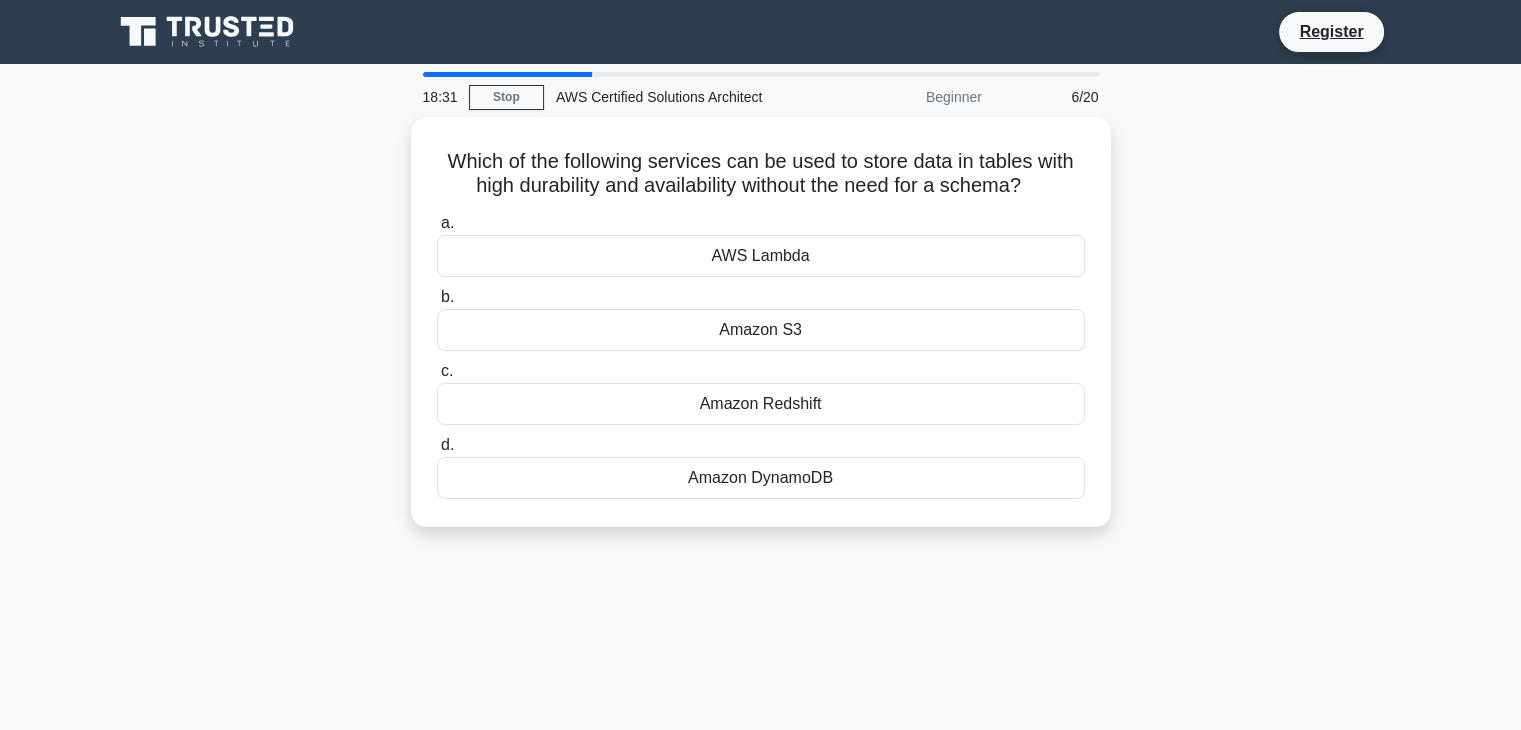 click on "Which of the following services can be used to store data in tables with high durability and availability without the need for a schema?
.spinner_0XTQ{transform-origin:center;animation:spinner_y6GP .75s linear infinite}@keyframes spinner_y6GP{100%{transform:rotate(360deg)}}
a.
AWS Lambda
b." at bounding box center [761, 334] 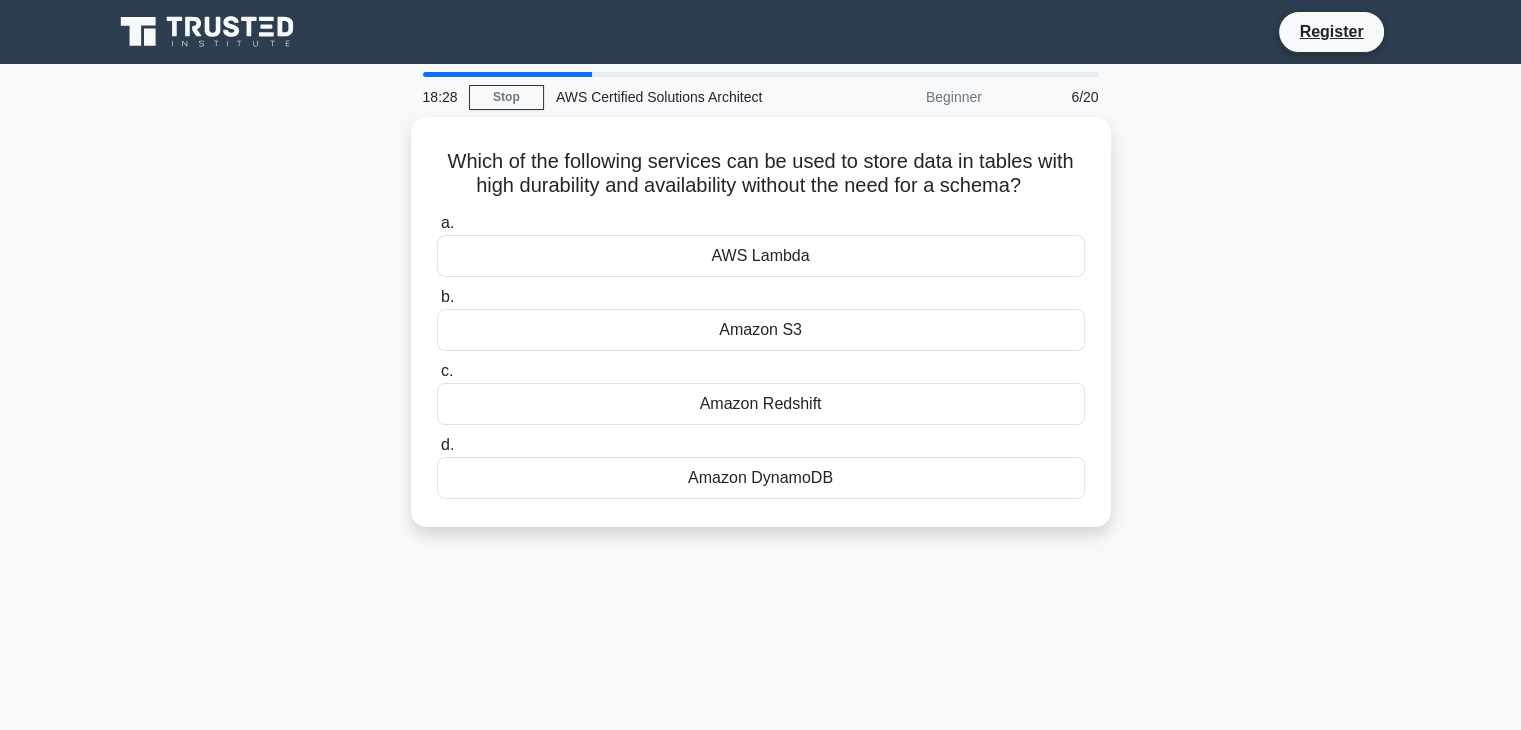 click on "Which of the following services can be used to store data in tables with high durability and availability without the need for a schema?
.spinner_0XTQ{transform-origin:center;animation:spinner_y6GP .75s linear infinite}@keyframes spinner_y6GP{100%{transform:rotate(360deg)}}
a.
AWS Lambda
b." at bounding box center (761, 334) 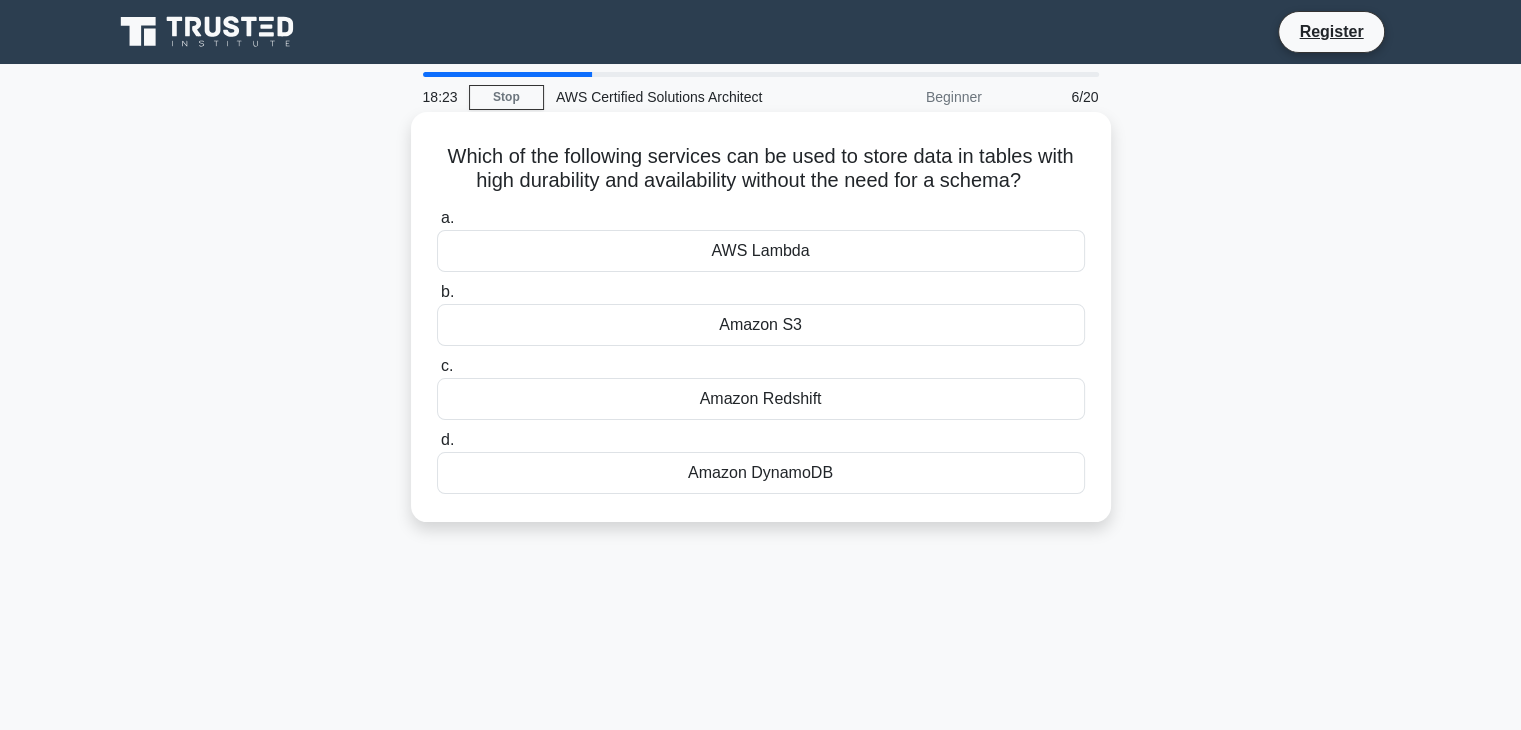 click on "Amazon DynamoDB" at bounding box center (761, 473) 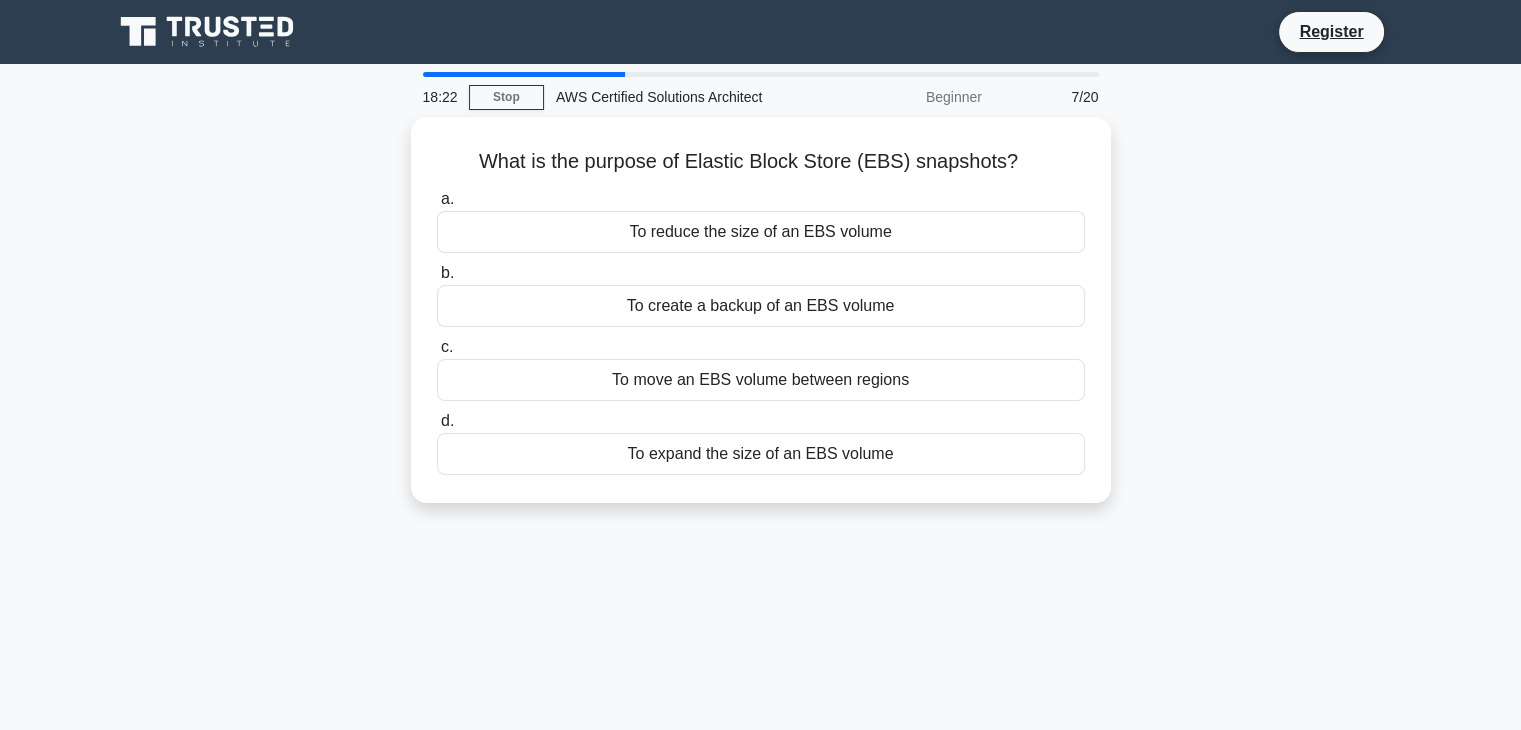 drag, startPoint x: 466, startPoint y: 149, endPoint x: 973, endPoint y: 539, distance: 639.6476 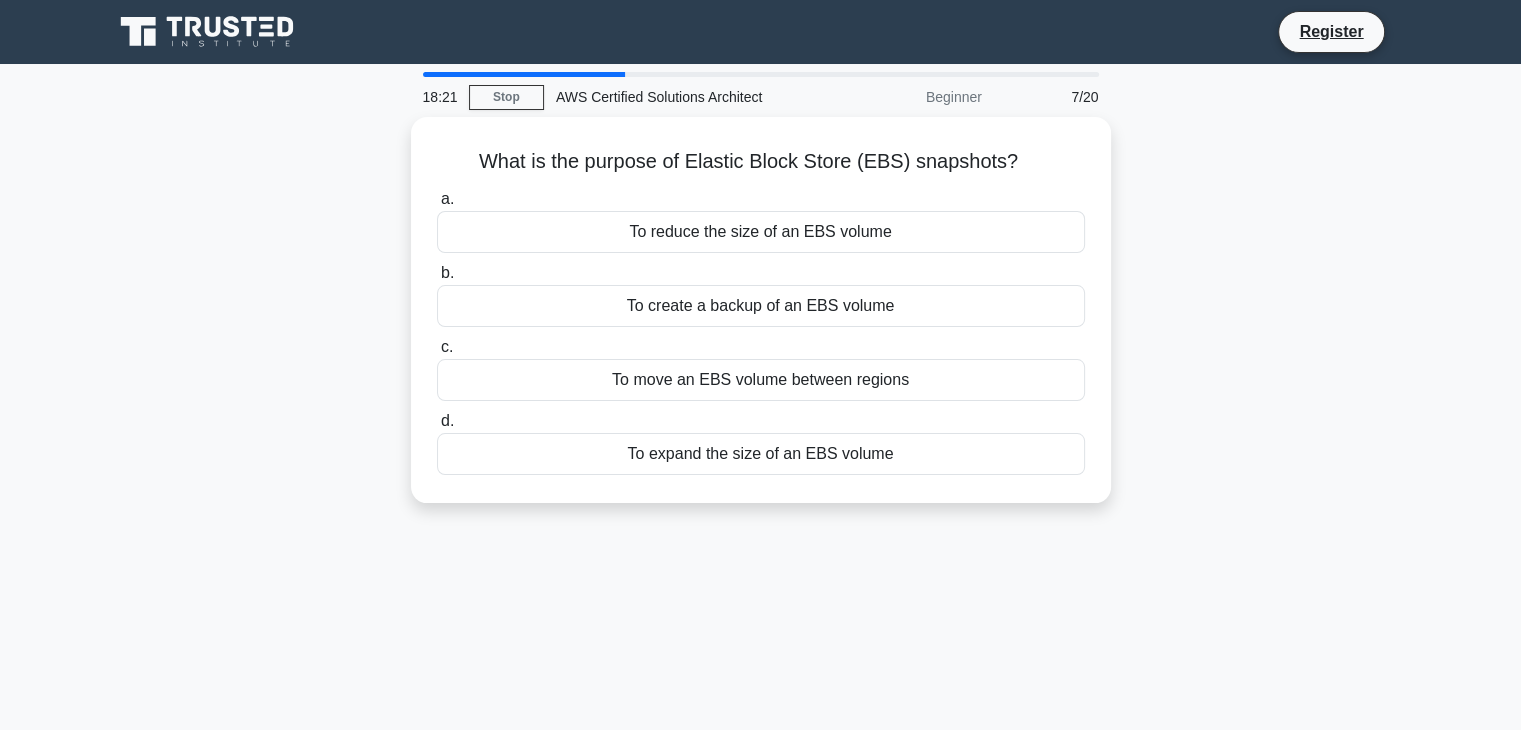 copy on "What is the purpose of Elastic Block Store (EBS) snapshots?
.spinner_0XTQ{transform-origin:center;animation:spinner_y6GP .75s linear infinite}@keyframes spinner_y6GP{100%{transform:rotate(360deg)}}
a.
To reduce the size of an EBS volume
b.
To create a backup of an EBS volume
c.
To move an EBS volume between regions
d.
To expand the size of an EBS volume" 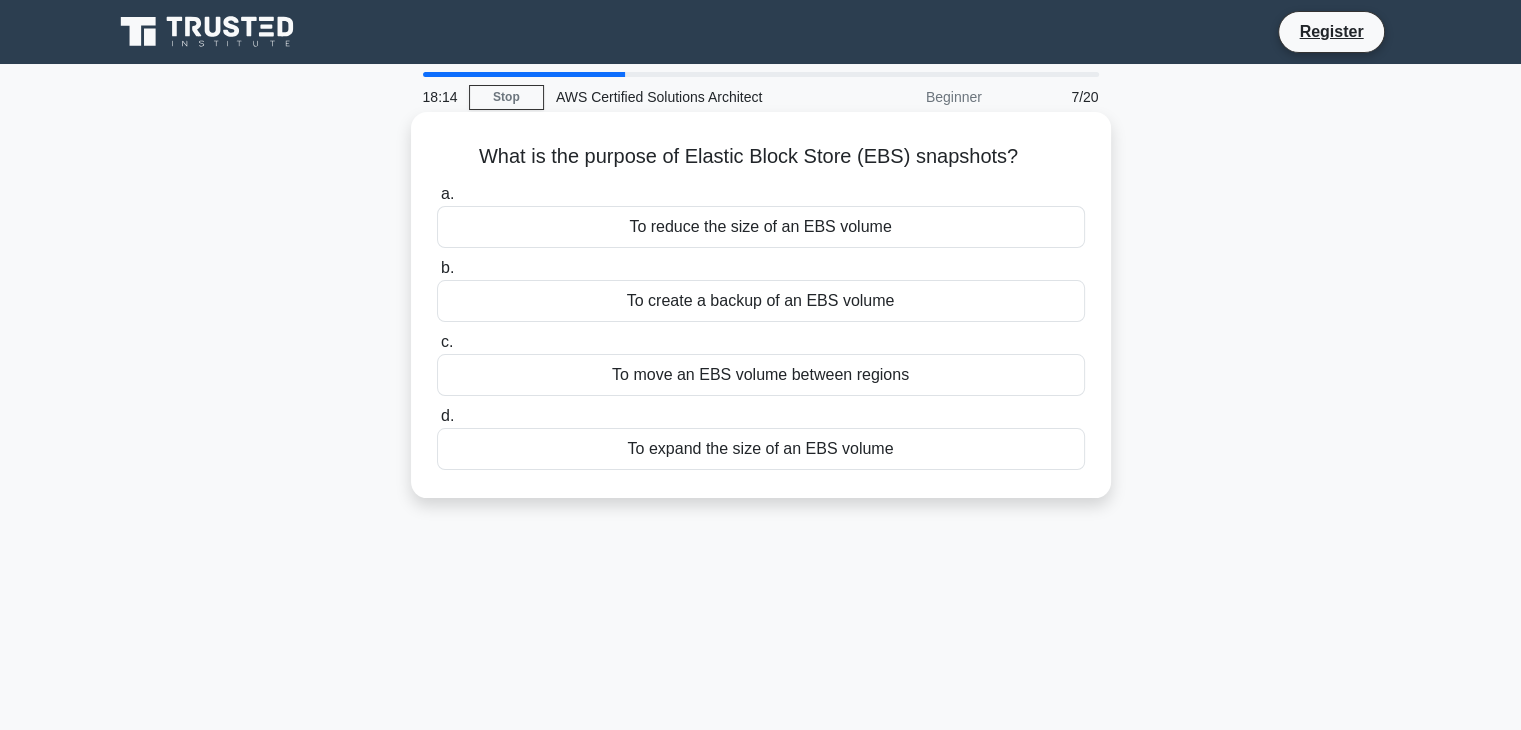 click on "To create a backup of an EBS volume" at bounding box center (761, 301) 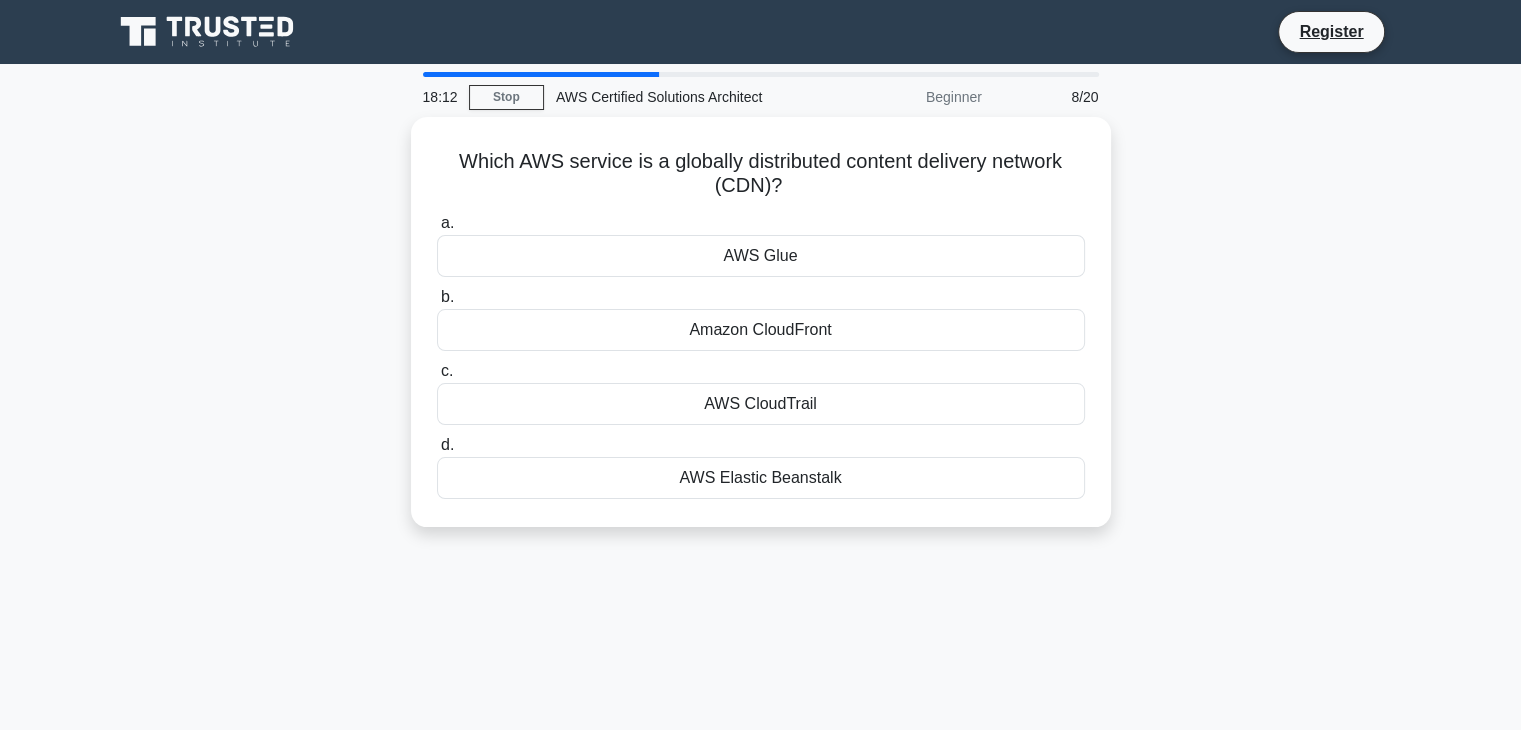 drag, startPoint x: 447, startPoint y: 141, endPoint x: 1067, endPoint y: 573, distance: 755.6613 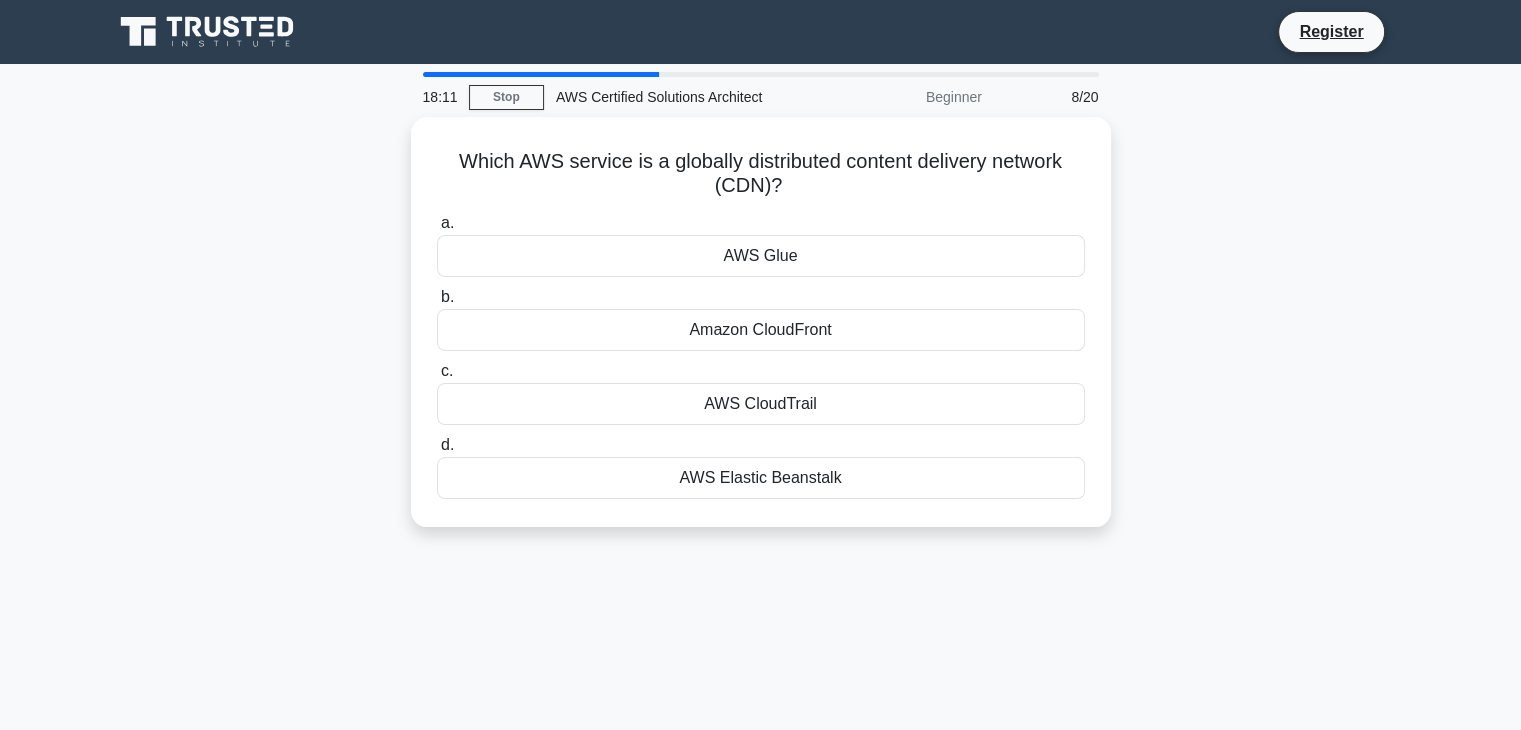 copy on "Which AWS service is a globally distributed content delivery network (CDN)?
.spinner_0XTQ{transform-origin:center;animation:spinner_y6GP .75s linear infinite}@keyframes spinner_y6GP{100%{transform:rotate(360deg)}}
a.
AWS Glue
b.
Amazon CloudFront
c.
AWS CloudTrail
d.
AWS Elastic Beanstalk" 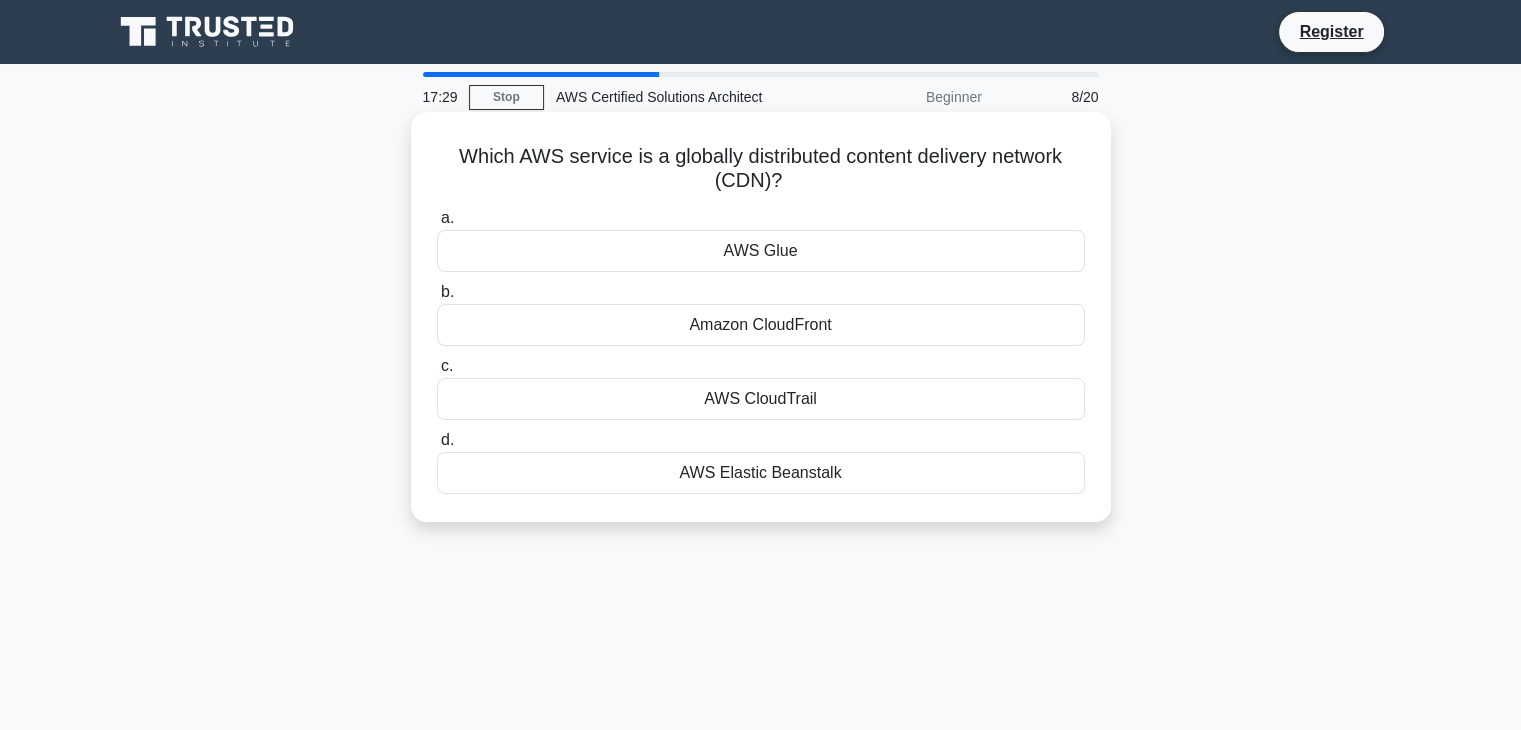 click on "Amazon CloudFront" at bounding box center (761, 325) 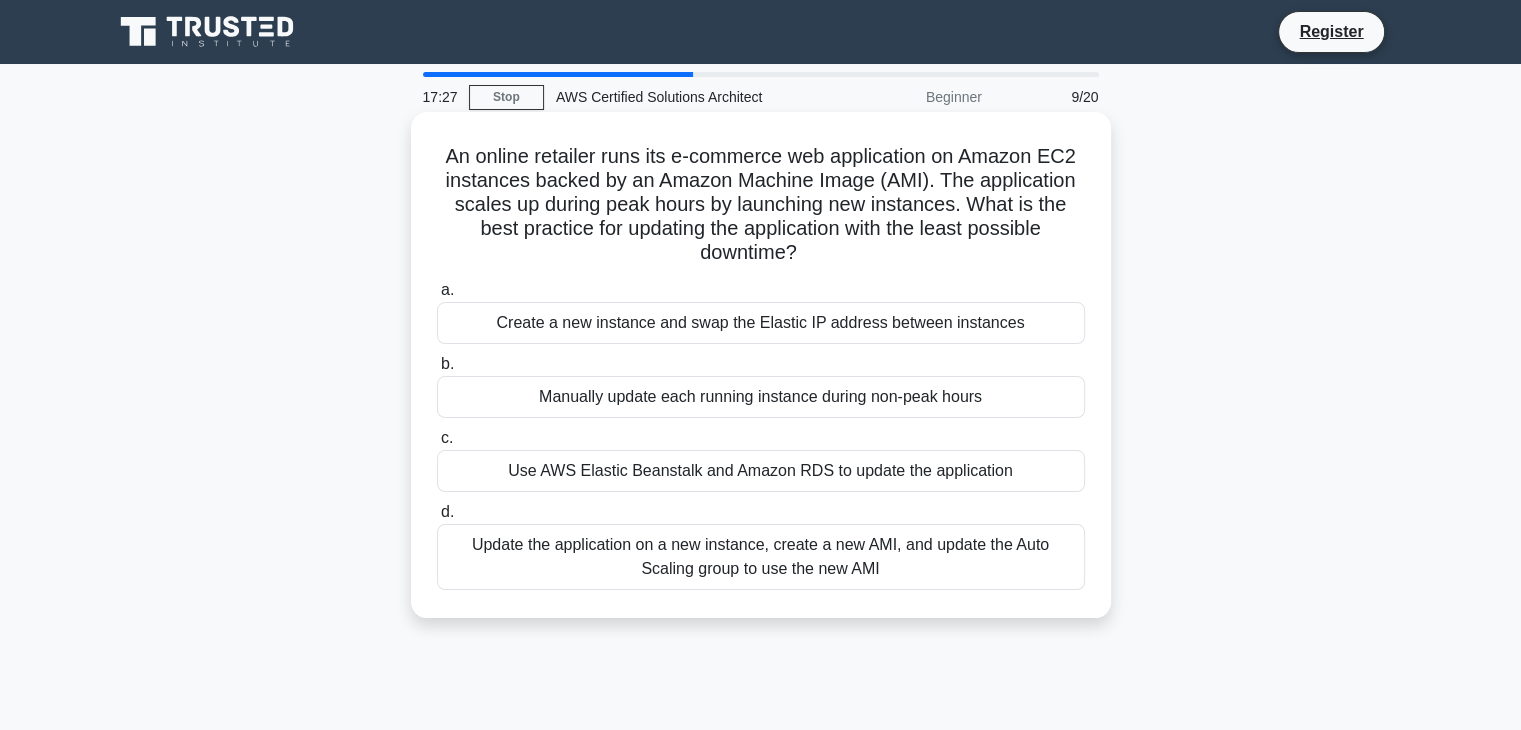 drag, startPoint x: 442, startPoint y: 149, endPoint x: 972, endPoint y: 607, distance: 700.4741 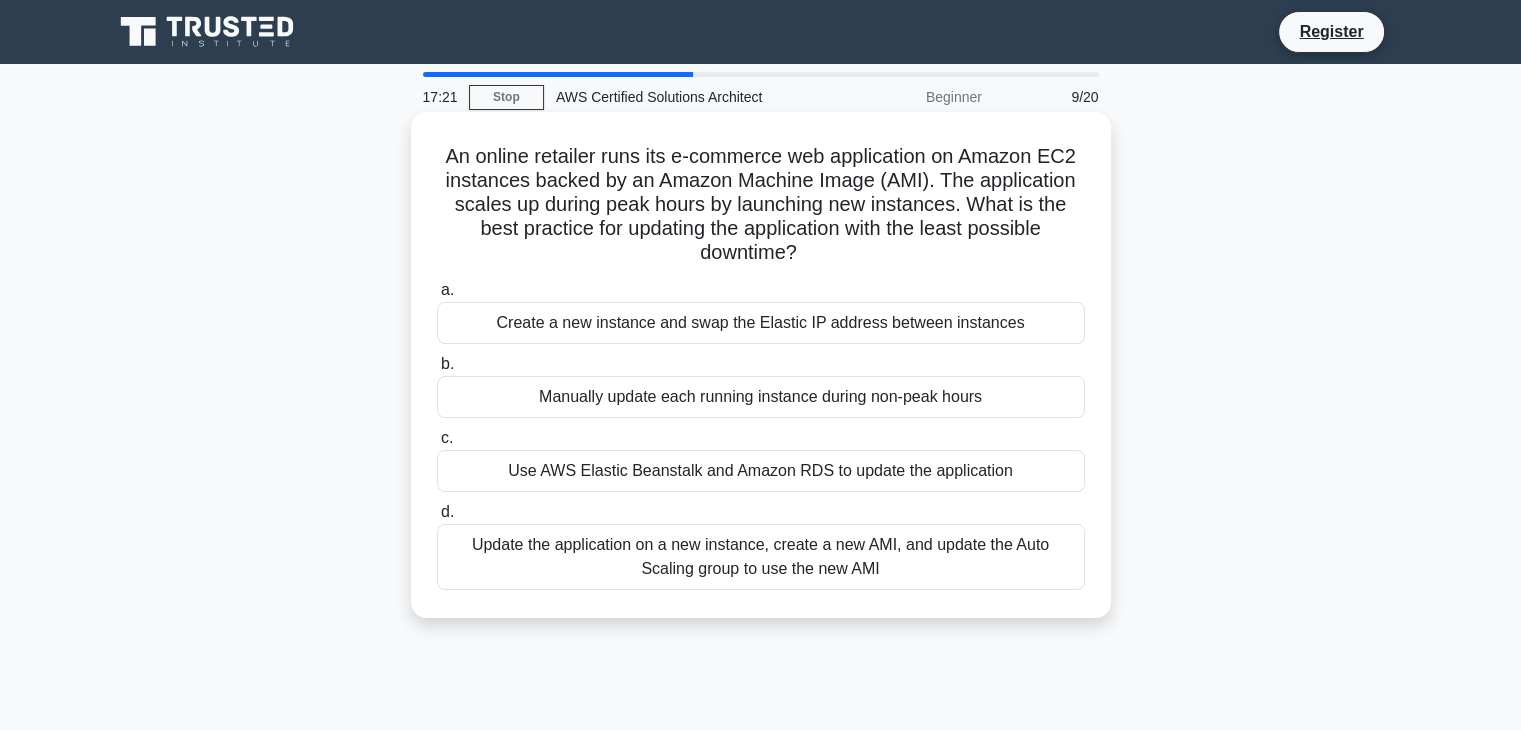 click on "Update the application on a new instance, create a new AMI, and update the Auto Scaling group to use the new AMI" at bounding box center [761, 557] 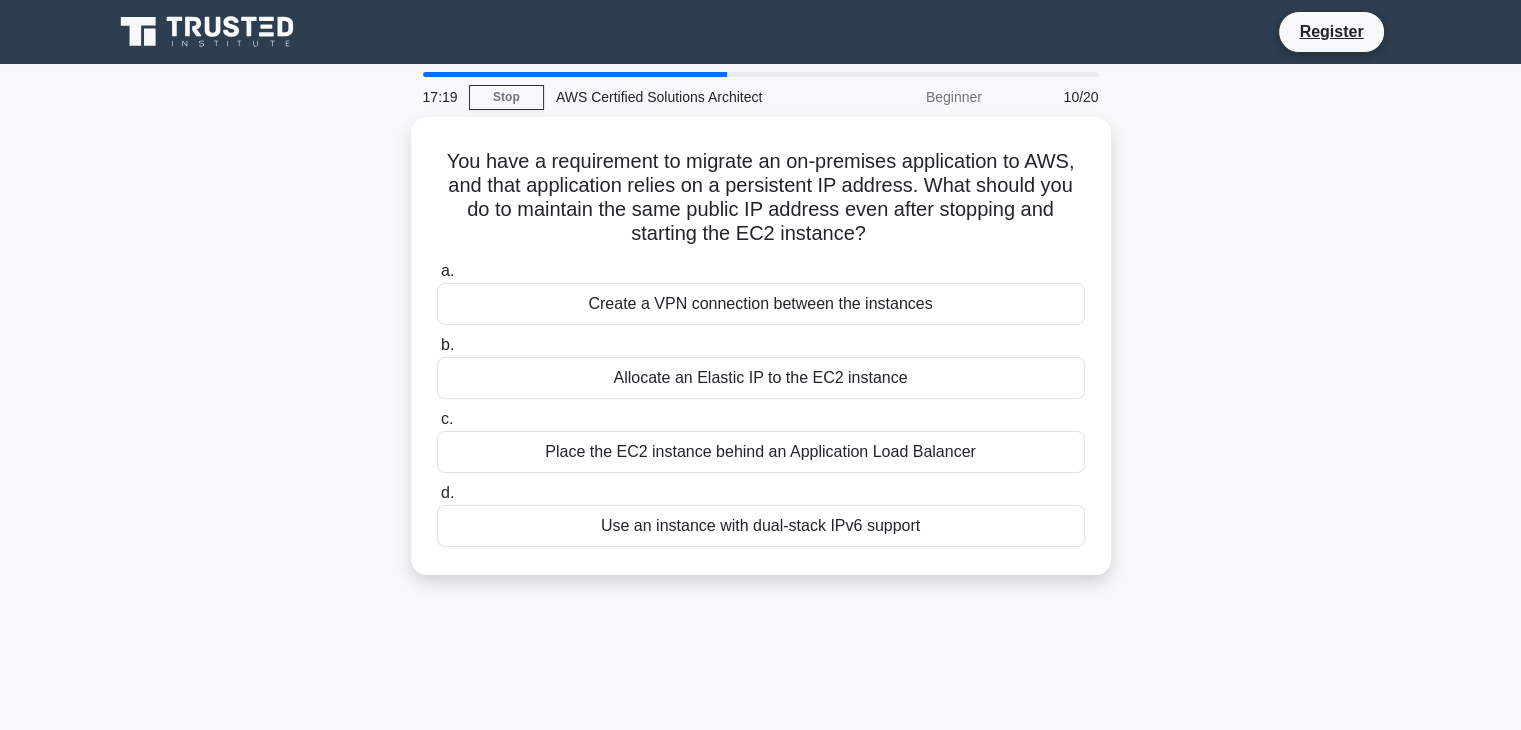 drag, startPoint x: 433, startPoint y: 155, endPoint x: 1147, endPoint y: 609, distance: 846.11584 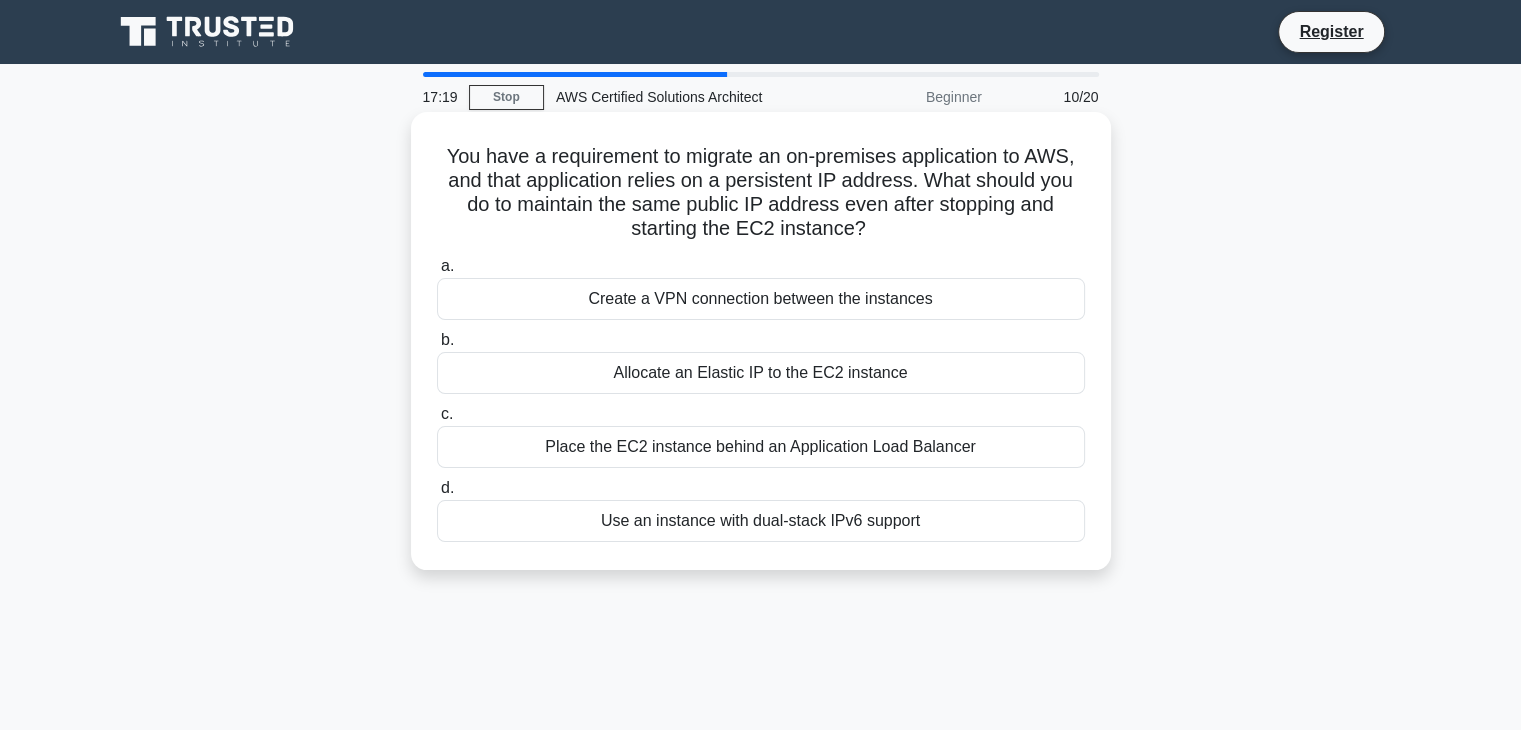 copy on "You have a requirement to migrate an on-premises application to AWS, and that application relies on a persistent IP address. What should you do to maintain the same public IP address even after stopping and starting the EC2 instance?
.spinner_0XTQ{transform-origin:center;animation:spinner_y6GP .75s linear infinite}@keyframes spinner_y6GP{100%{transform:rotate(360deg)}}
a.
Create a VPN connection between the instances
b.
Allocate an Elastic IP to the EC2 instance
c.
Place the EC2 instance behind an Application Load Balancer
d.
Use an instance with dual-stack IPv6 support" 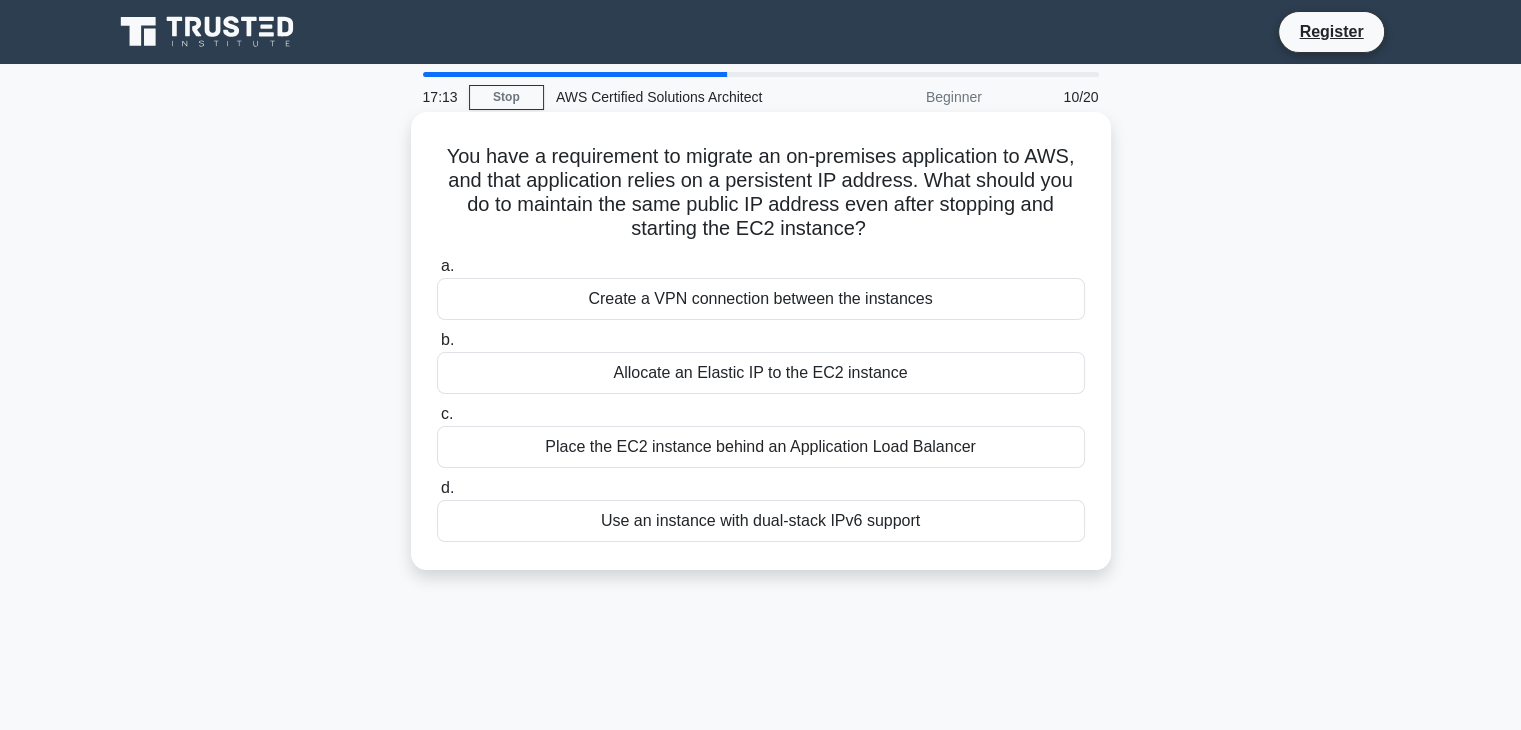 click on "Allocate an Elastic IP to the EC2 instance" at bounding box center (761, 373) 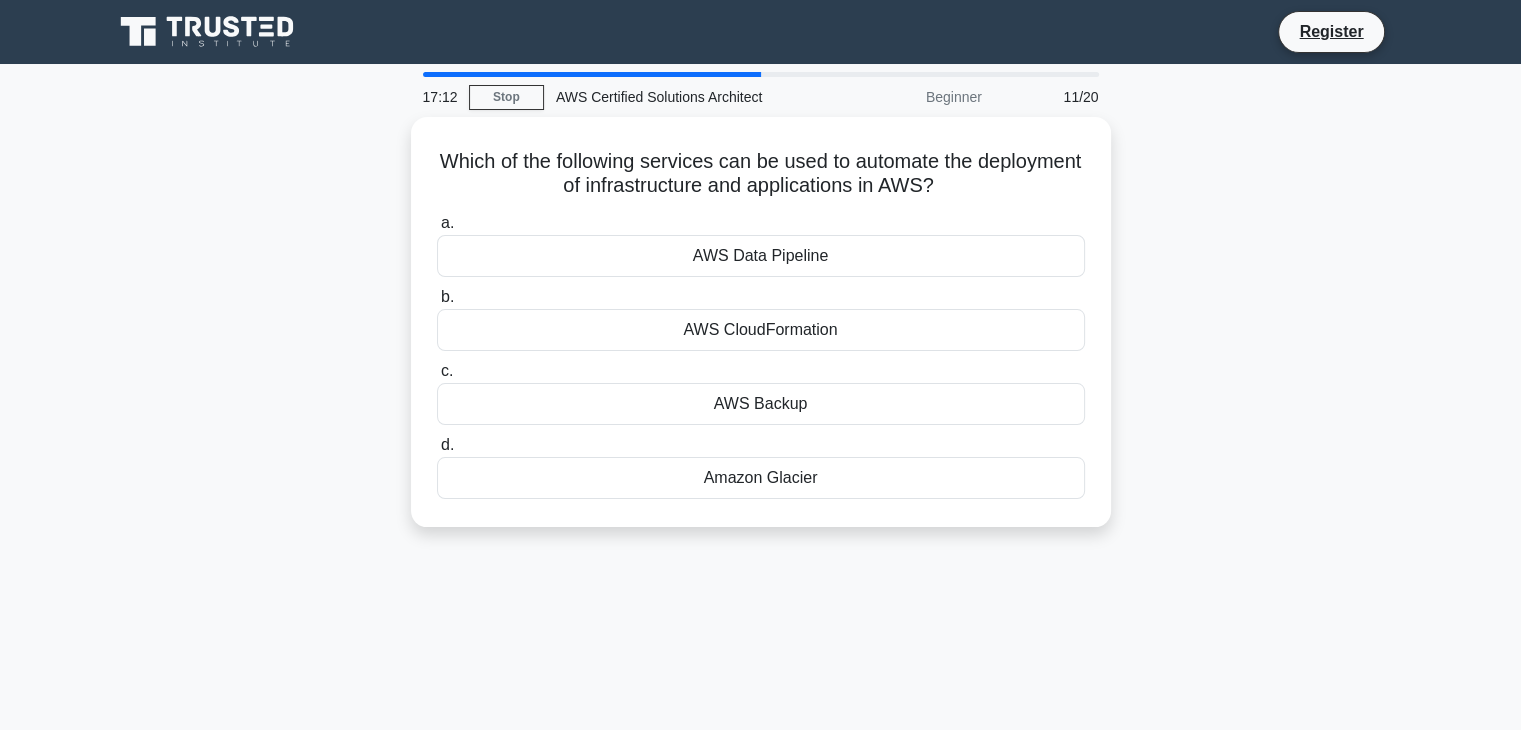 drag, startPoint x: 474, startPoint y: 149, endPoint x: 1060, endPoint y: 645, distance: 767.73175 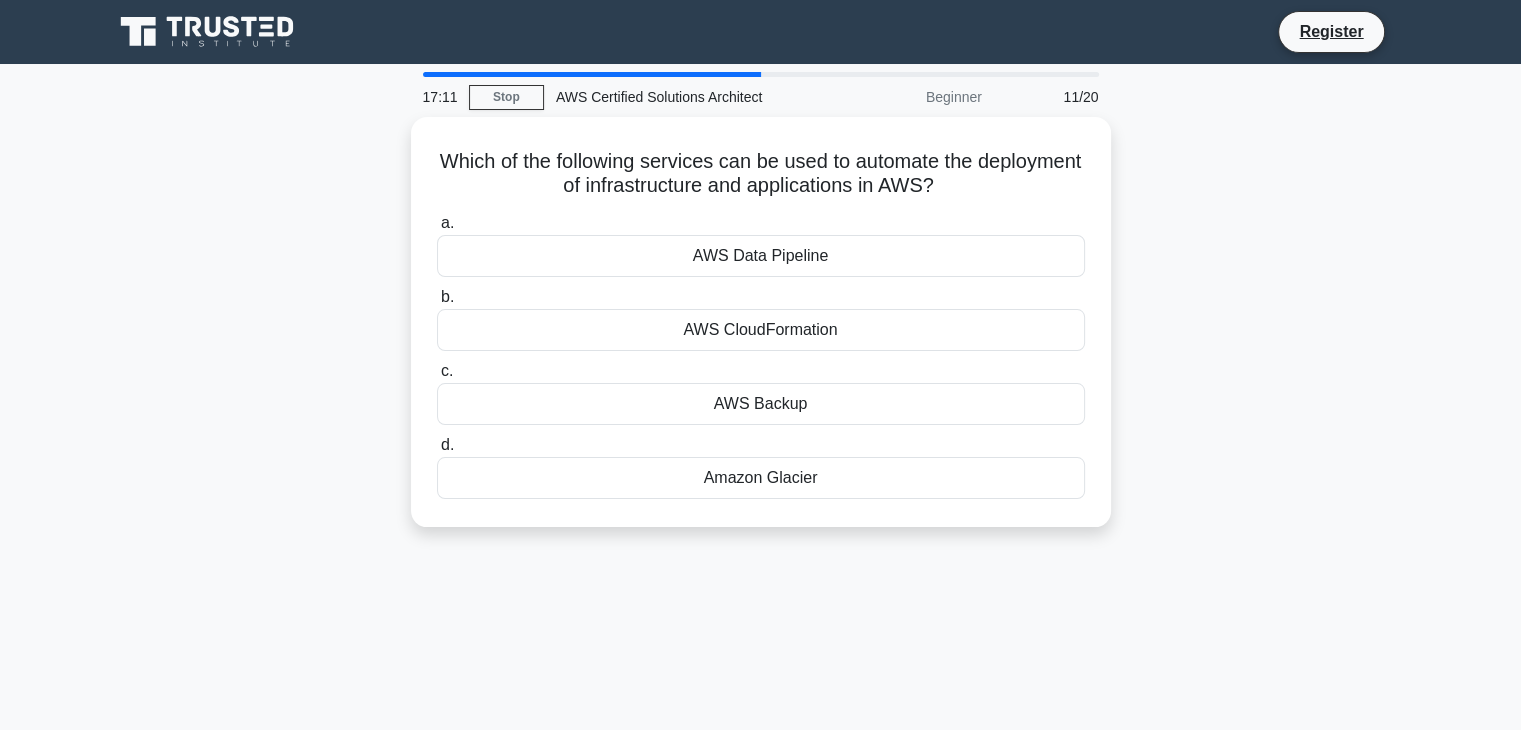copy on "Which of the following services can be used to automate the deployment of infrastructure and applications in AWS?
.spinner_0XTQ{transform-origin:center;animation:spinner_y6GP .75s linear infinite}@keyframes spinner_y6GP{100%{transform:rotate(360deg)}}
a.
AWS Data Pipeline
b.
AWS CloudFormation
c.
AWS Backup
d.
Amazon Glacier" 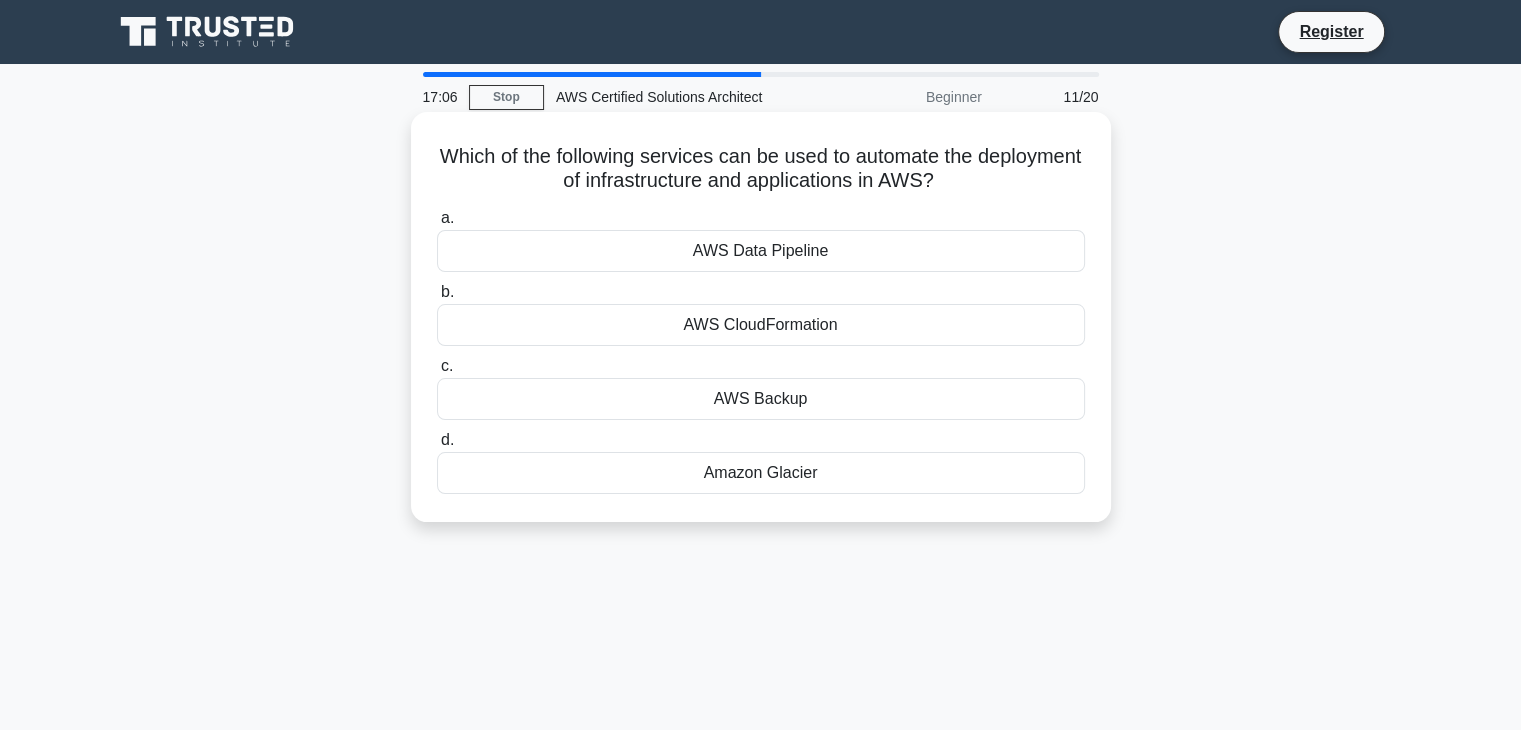 click on "AWS CloudFormation" at bounding box center [761, 325] 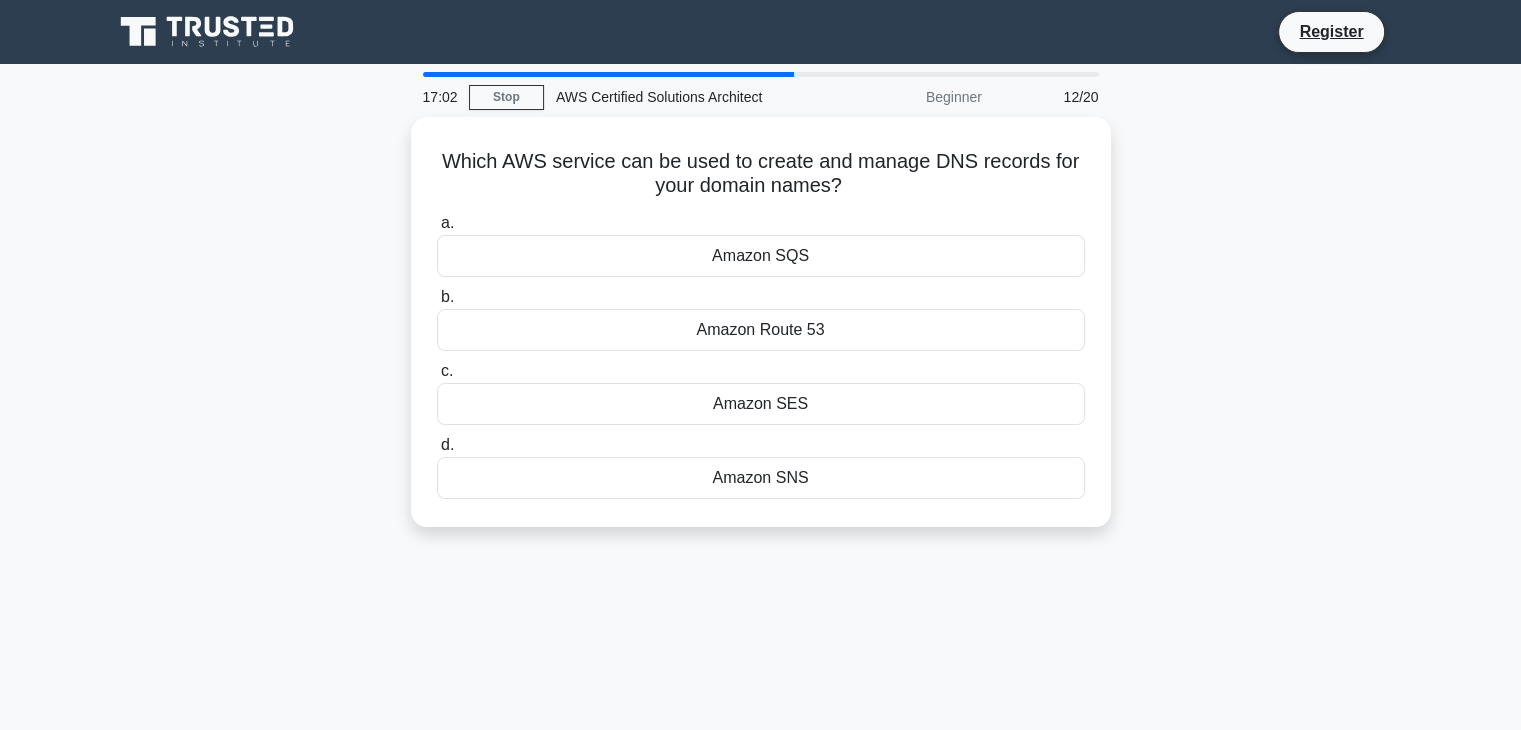 drag, startPoint x: 435, startPoint y: 137, endPoint x: 892, endPoint y: 530, distance: 602.74207 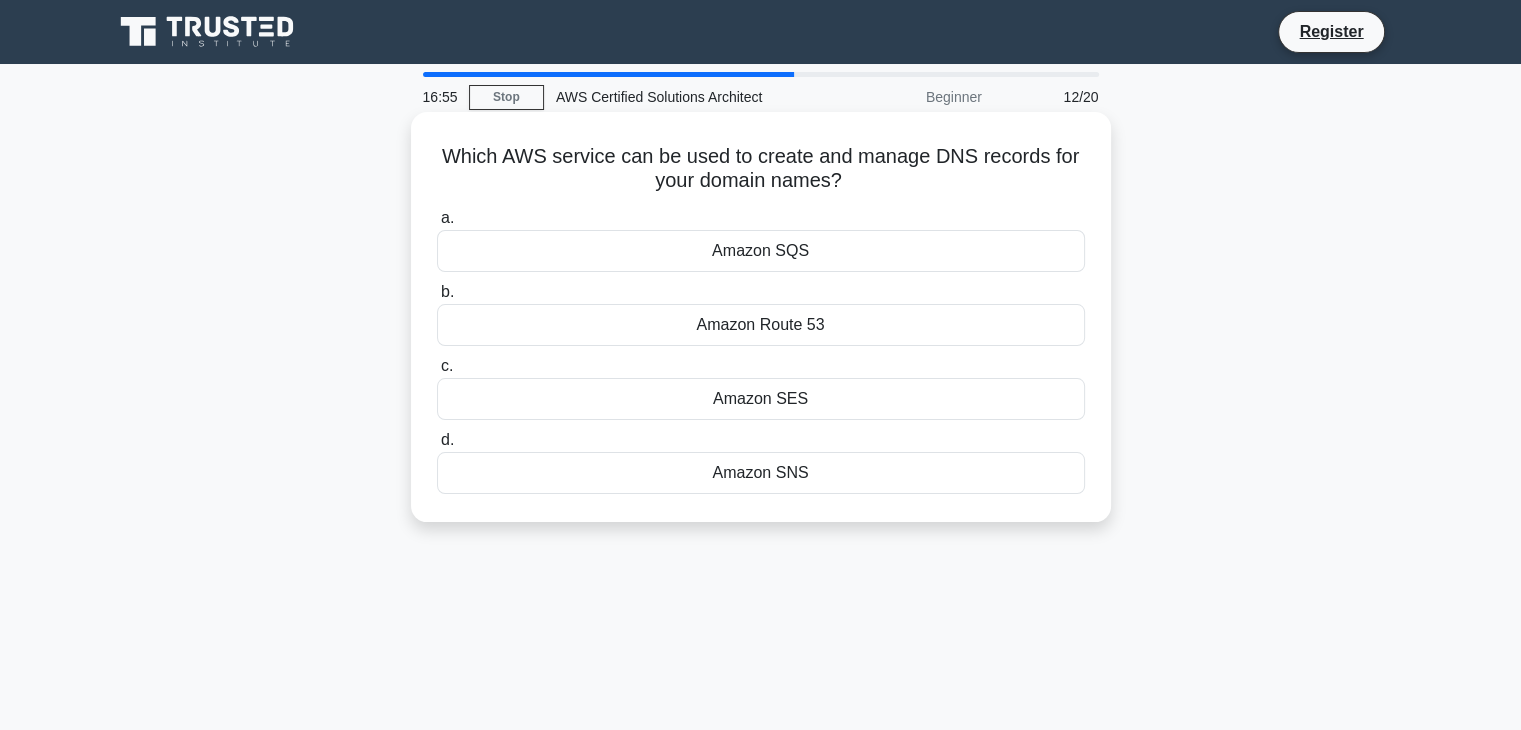 click on "Amazon Route 53" at bounding box center (761, 325) 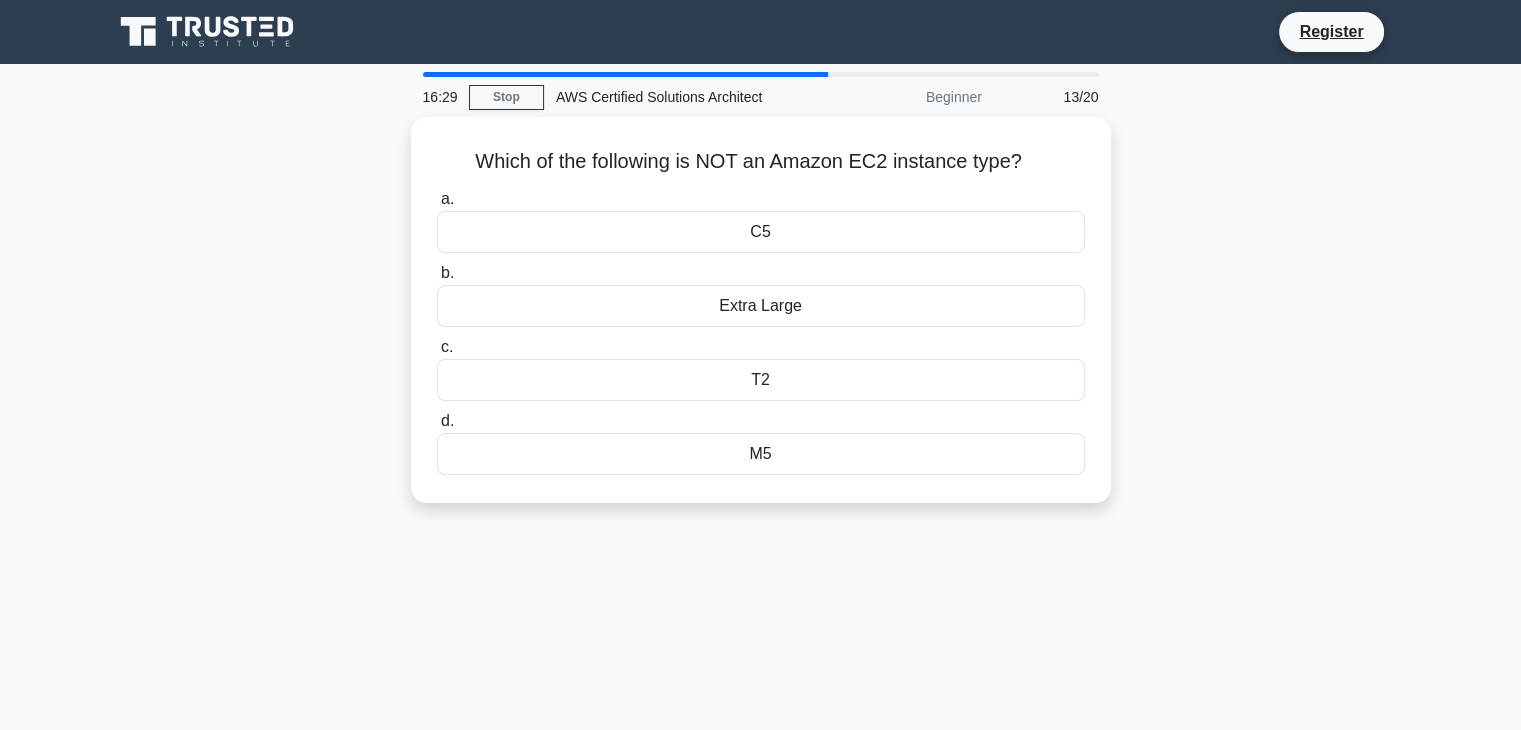 drag, startPoint x: 461, startPoint y: 157, endPoint x: 1011, endPoint y: 529, distance: 663.99097 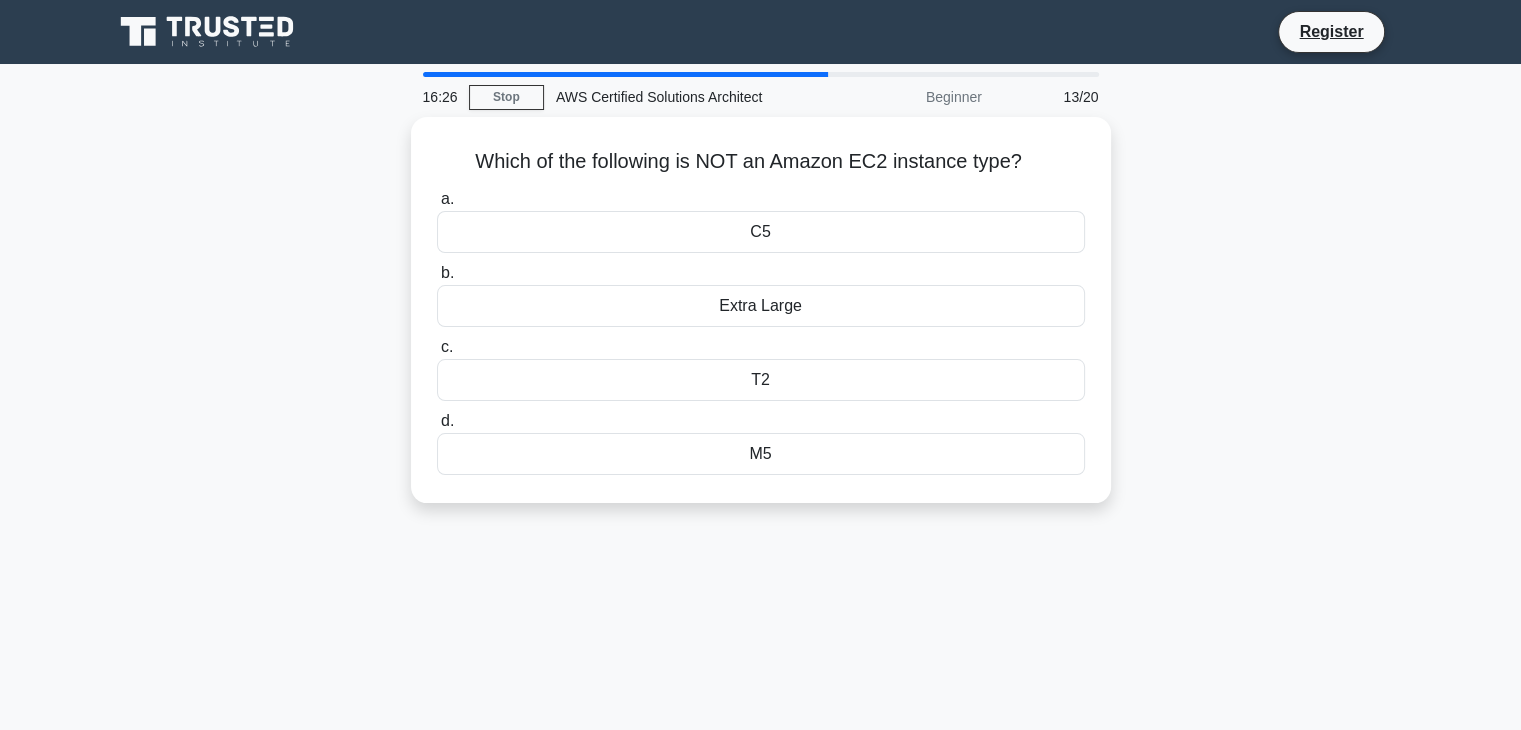 click on "[TIME]
Stop
AWS Certified Solutions Architect
Beginner
13/20
Which of the following is NOT an Amazon EC2 instance type?
.spinner_0XTQ{transform-origin:center;animation:spinner_y6GP .75s linear infinite}@keyframes spinner_y6GP{100%{transform:rotate(360deg)}}
a.
b." at bounding box center [761, 572] 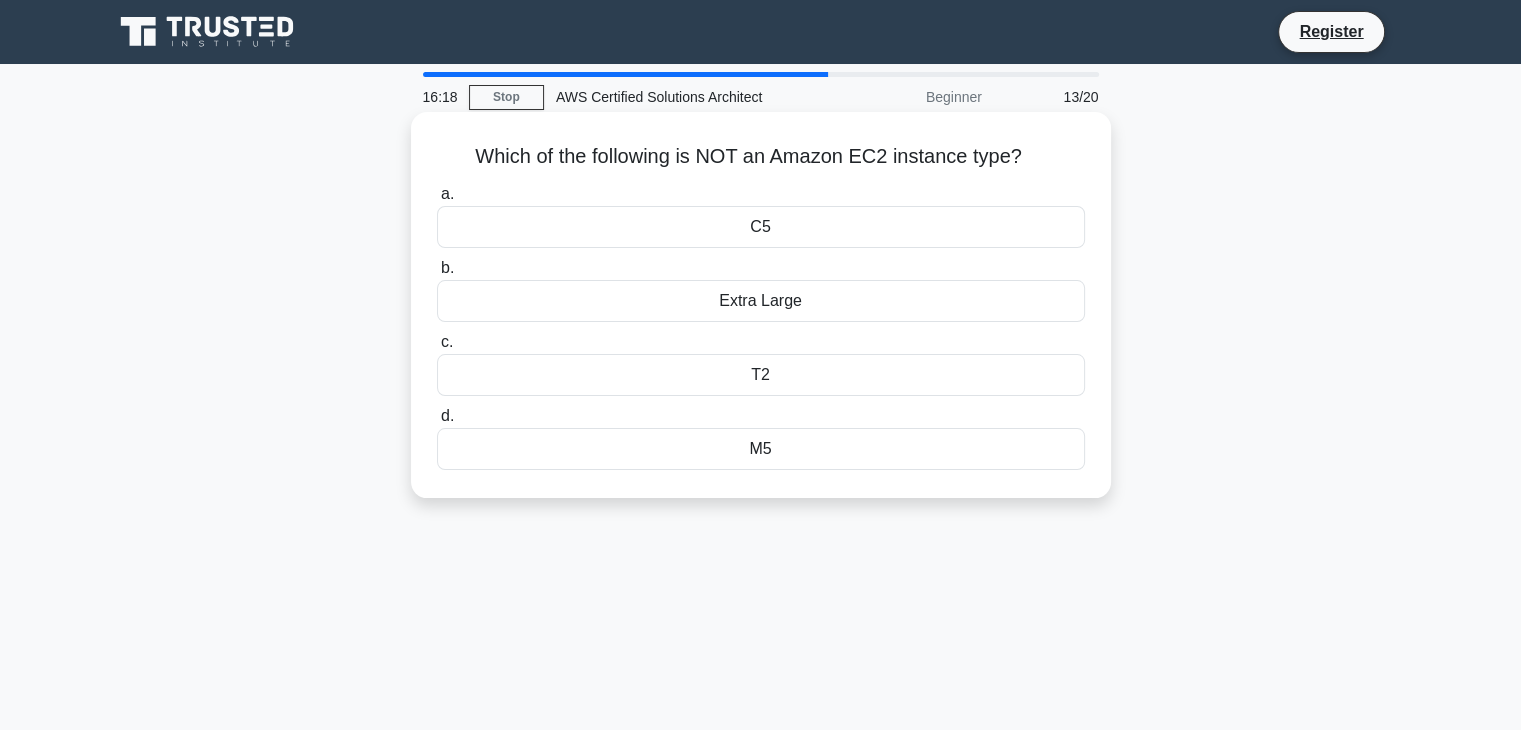 click on "Extra Large" at bounding box center [761, 301] 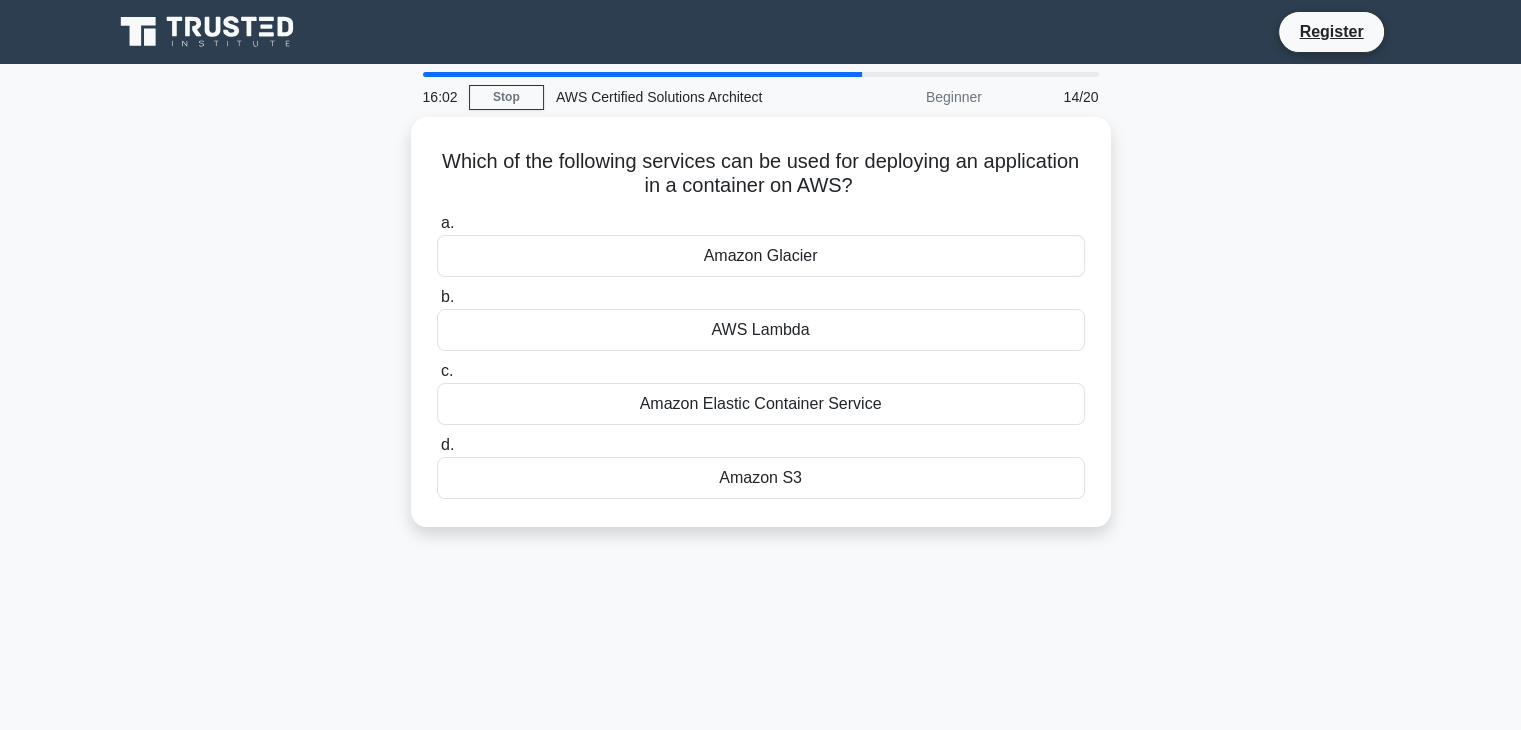 drag, startPoint x: 477, startPoint y: 152, endPoint x: 878, endPoint y: 645, distance: 635.49194 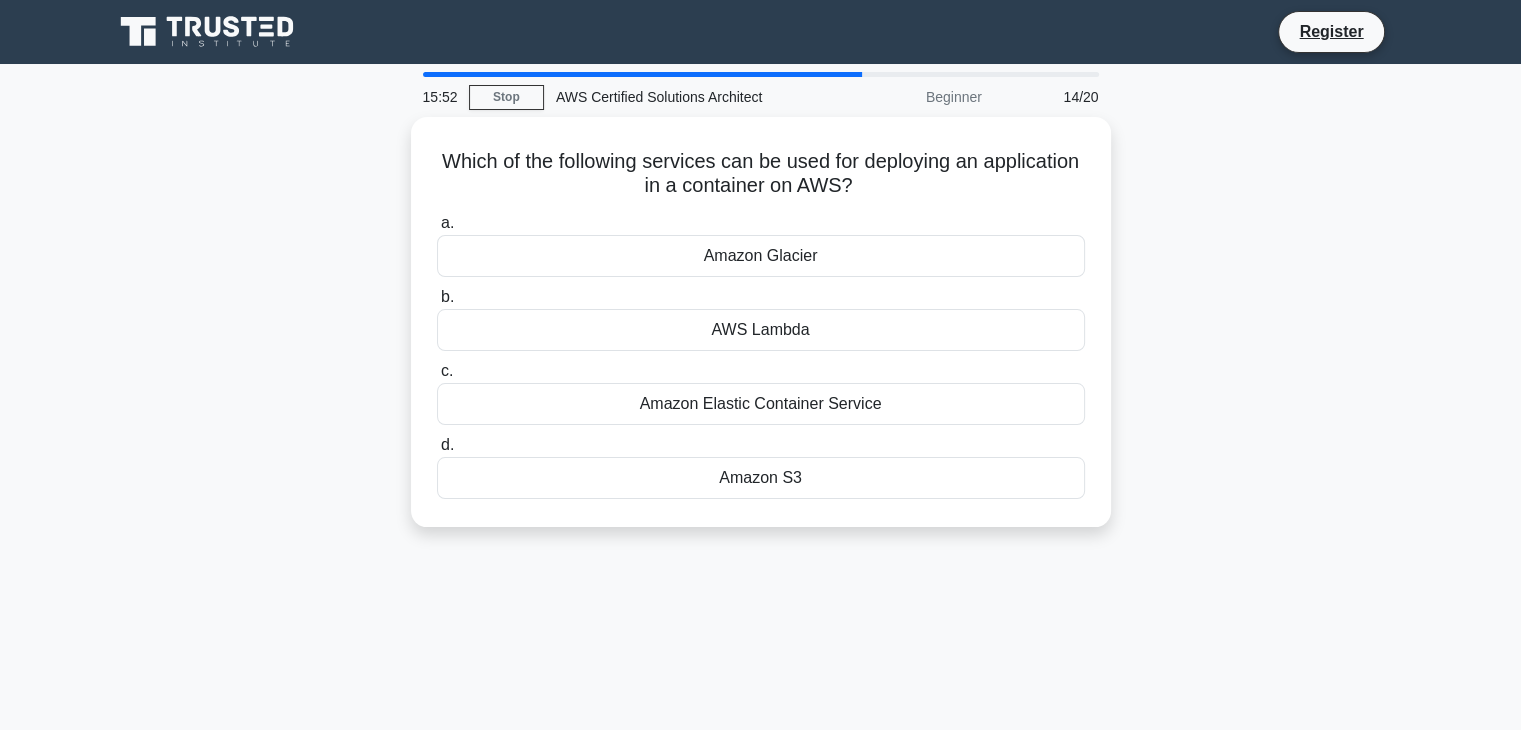 click on "15:52
Stop
AWS Certified Solutions Architect
Beginner
14/20
Which of the following services can be used for deploying an application in a container on AWS?
.spinner_0XTQ{transform-origin:center;animation:spinner_y6GP .75s linear infinite}@keyframes spinner_y6GP{100%{transform:rotate(360deg)}}
a.
b. c. d." at bounding box center (760, 572) 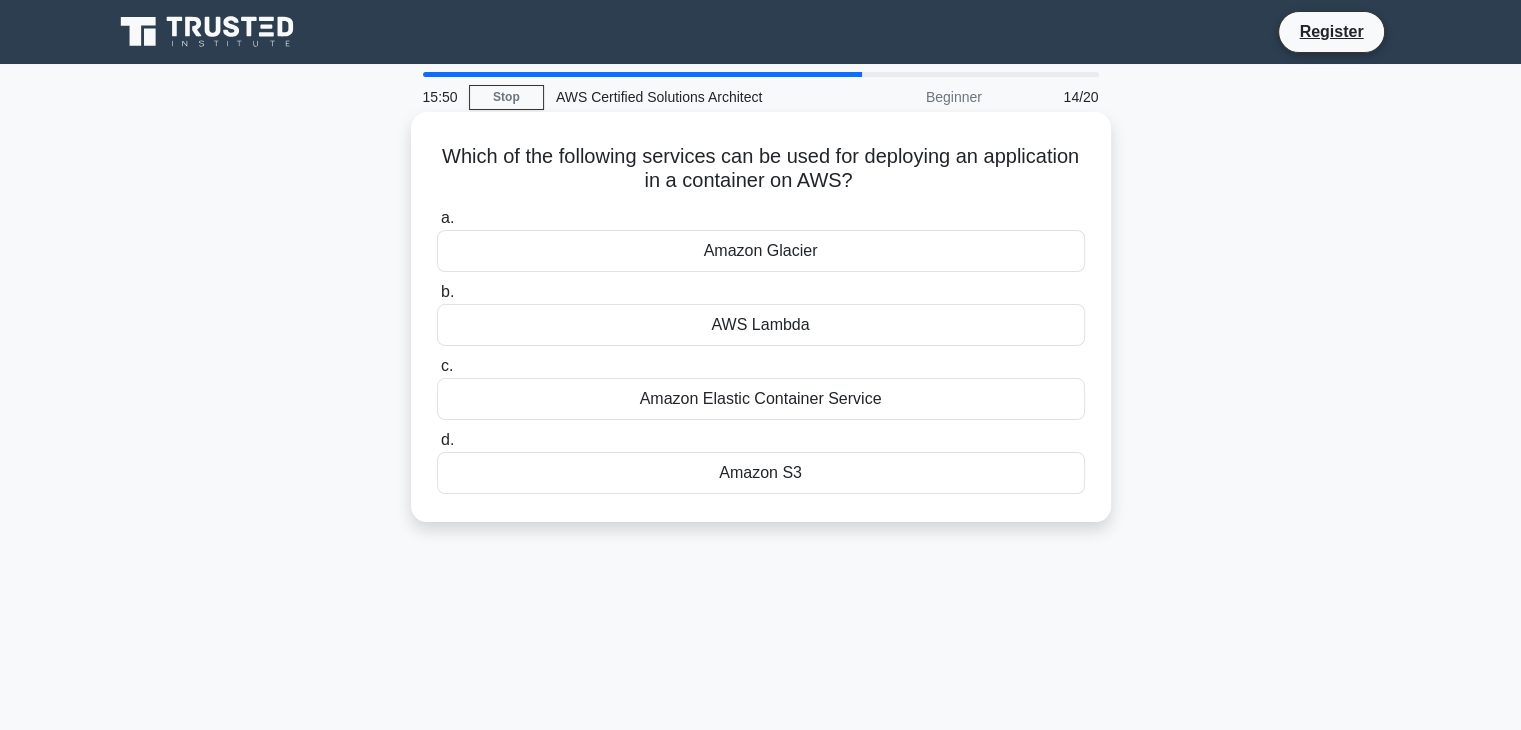 click on "Amazon Elastic Container Service" at bounding box center [761, 399] 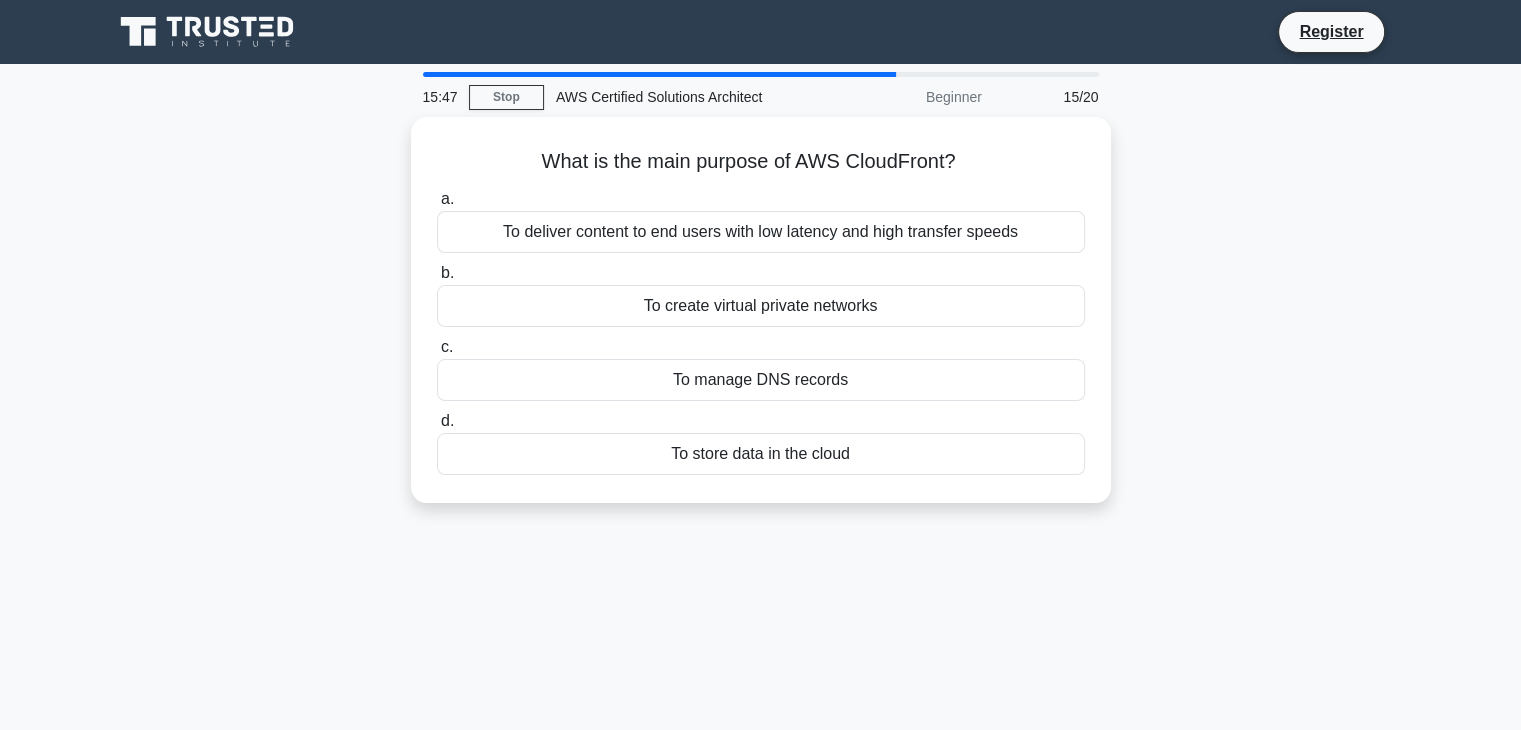 drag, startPoint x: 528, startPoint y: 143, endPoint x: 975, endPoint y: 545, distance: 601.17633 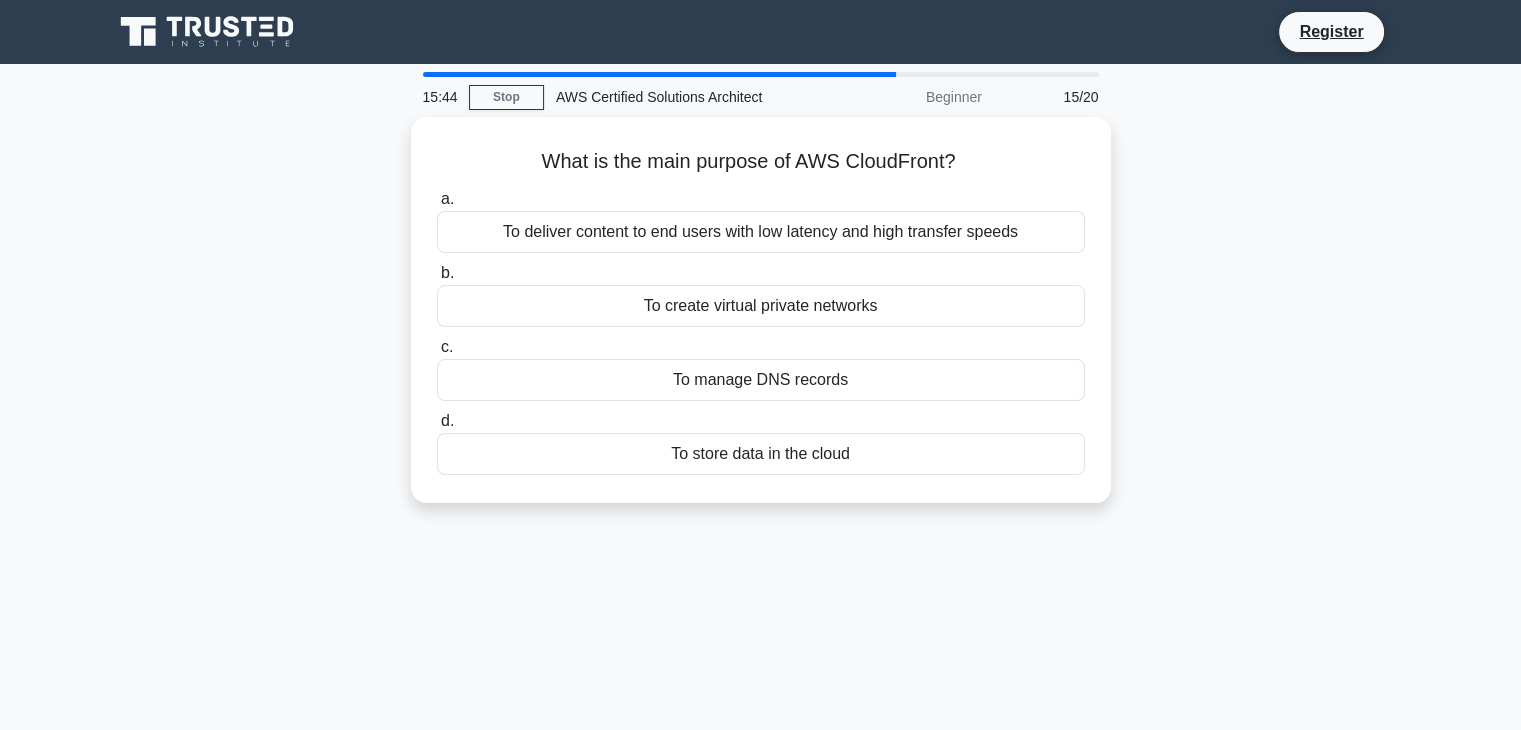 click on "[TIME]
Stop
AWS Certified Solutions Architect
Beginner
[PROGRESS]
What is the main purpose of AWS CloudFront?
.spinner_0XTQ{transform-origin:center;animation:spinner_y6GP .75s linear infinite}@keyframes spinner_y6GP{100%{transform:rotate(360deg)}}
a.
b. c. d." at bounding box center (761, 572) 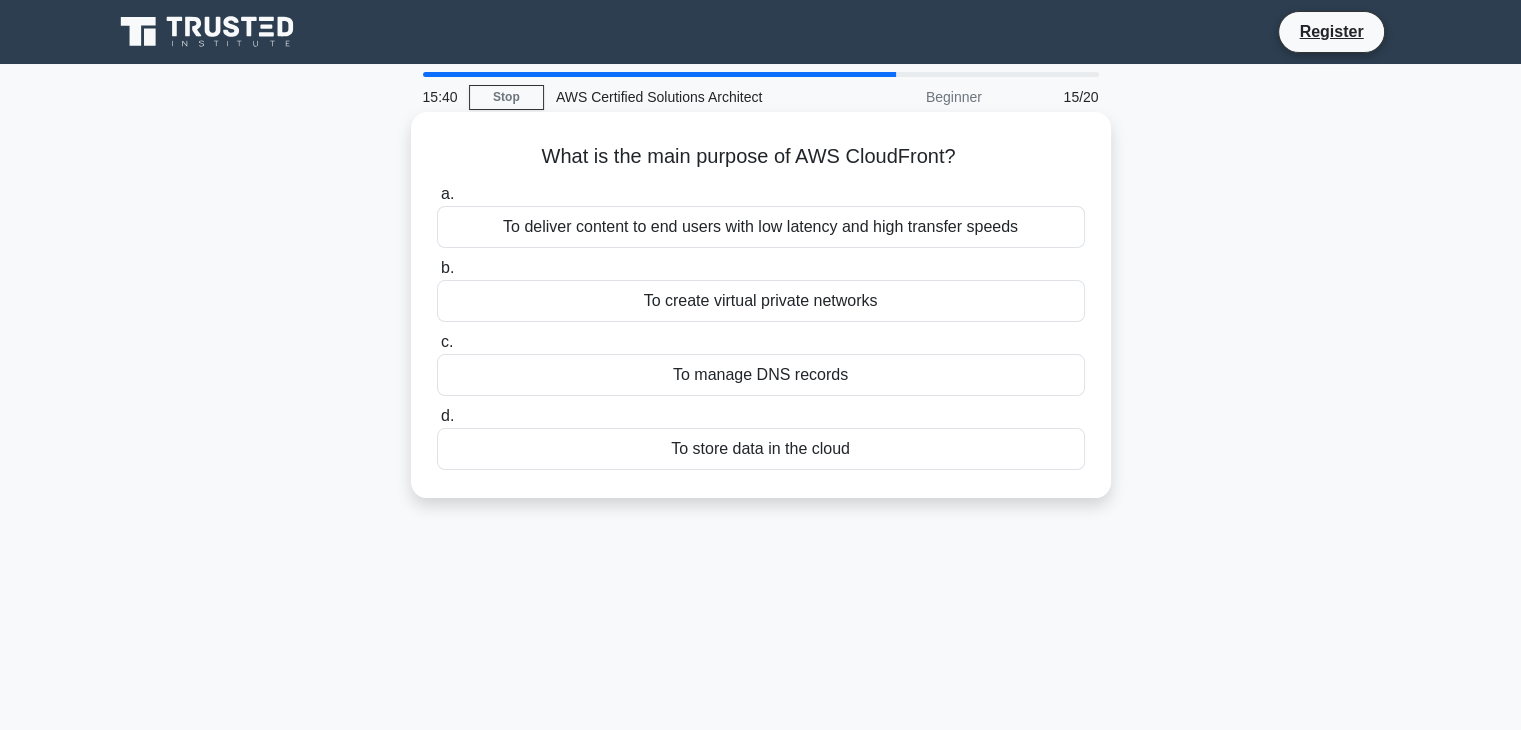 click on "To deliver content to end users with low latency and high transfer speeds" at bounding box center (761, 227) 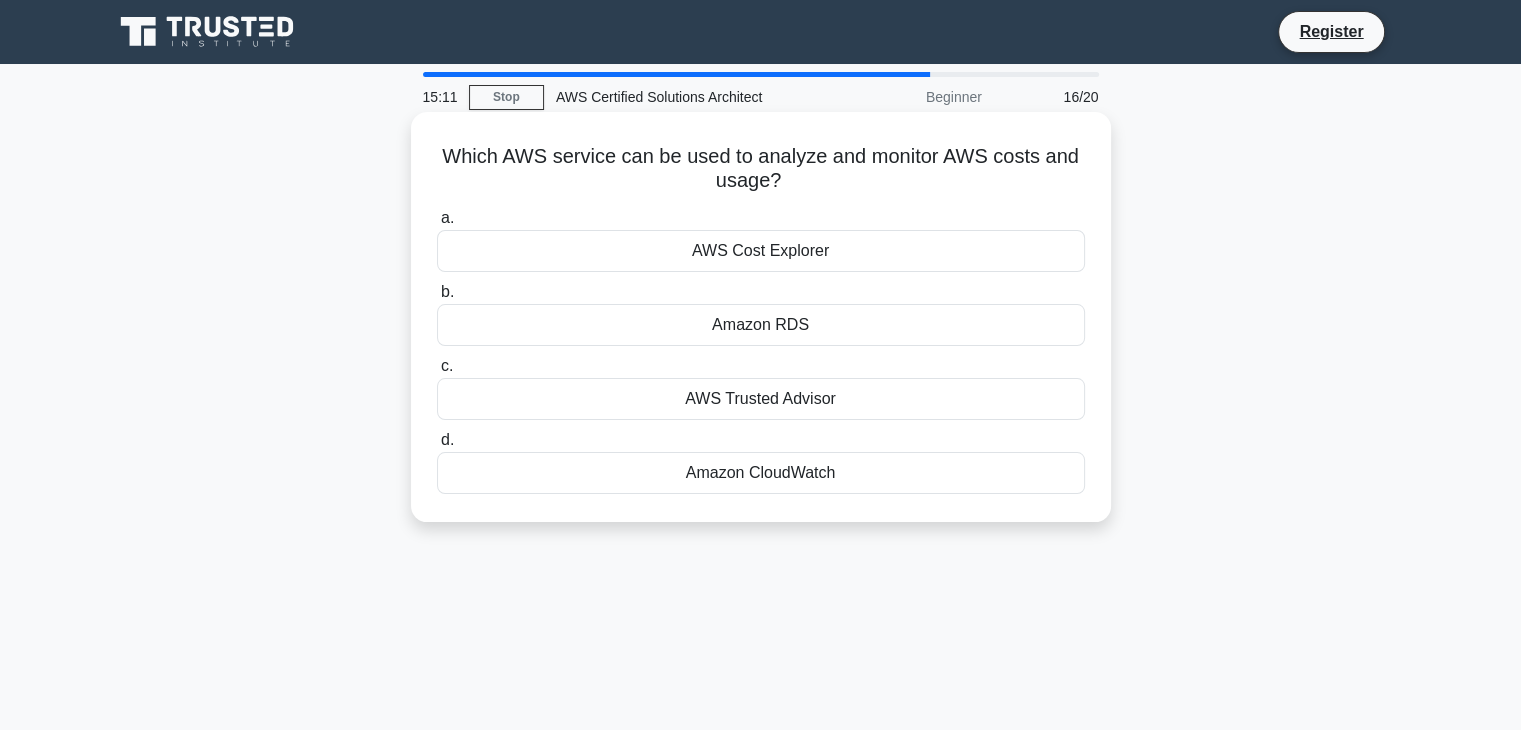 click on "AWS Cost Explorer" at bounding box center [761, 251] 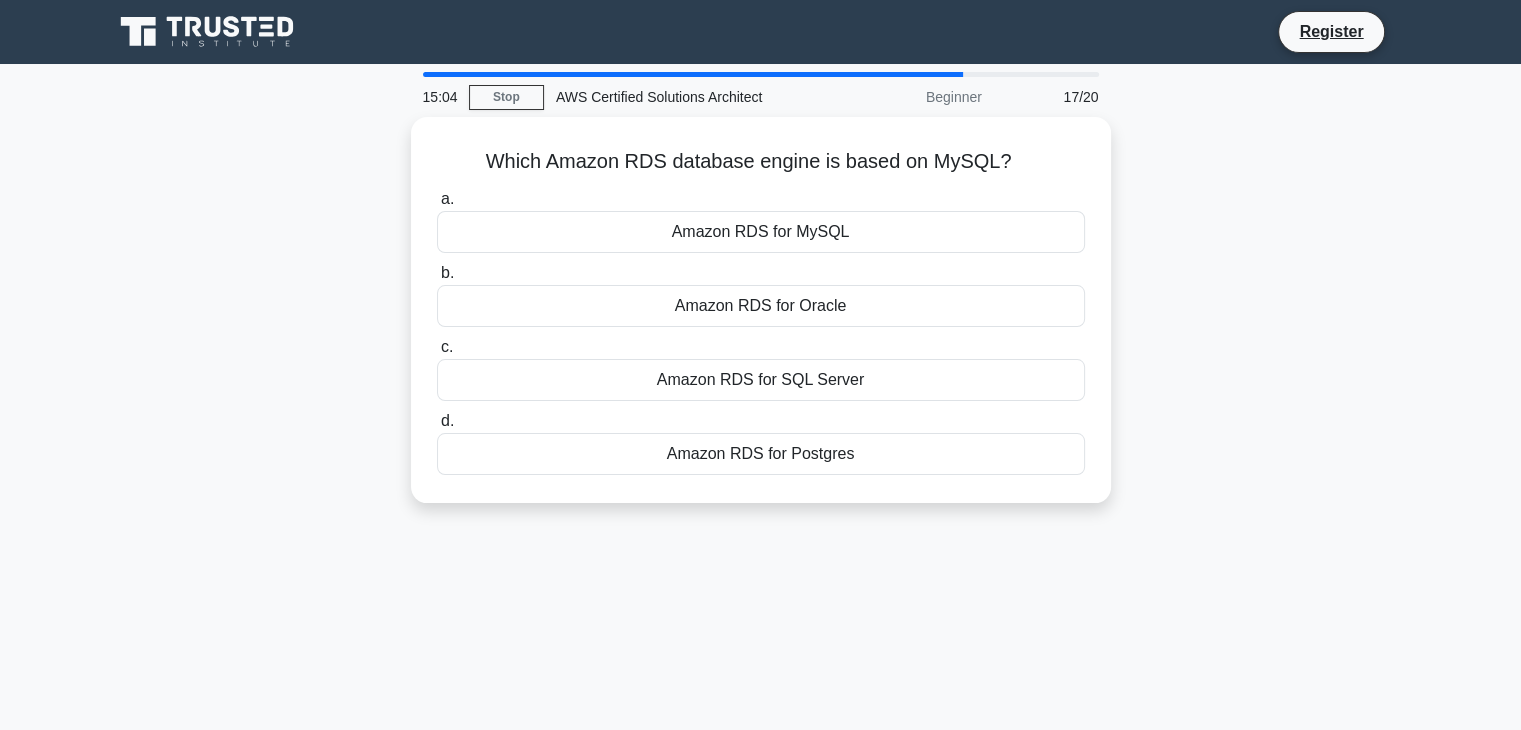 drag, startPoint x: 480, startPoint y: 150, endPoint x: 938, endPoint y: 511, distance: 583.1681 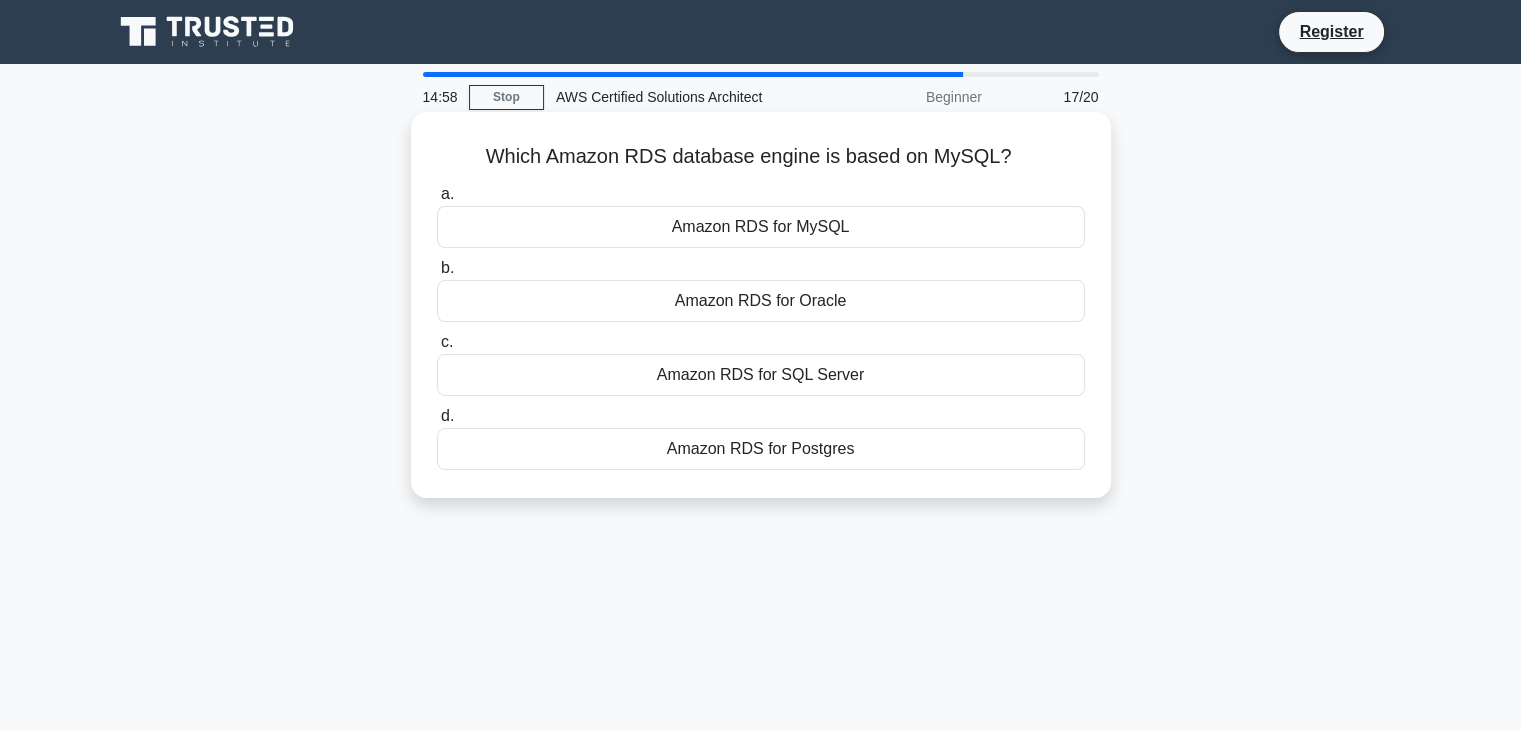 click on "Amazon RDS for MySQL" at bounding box center (761, 227) 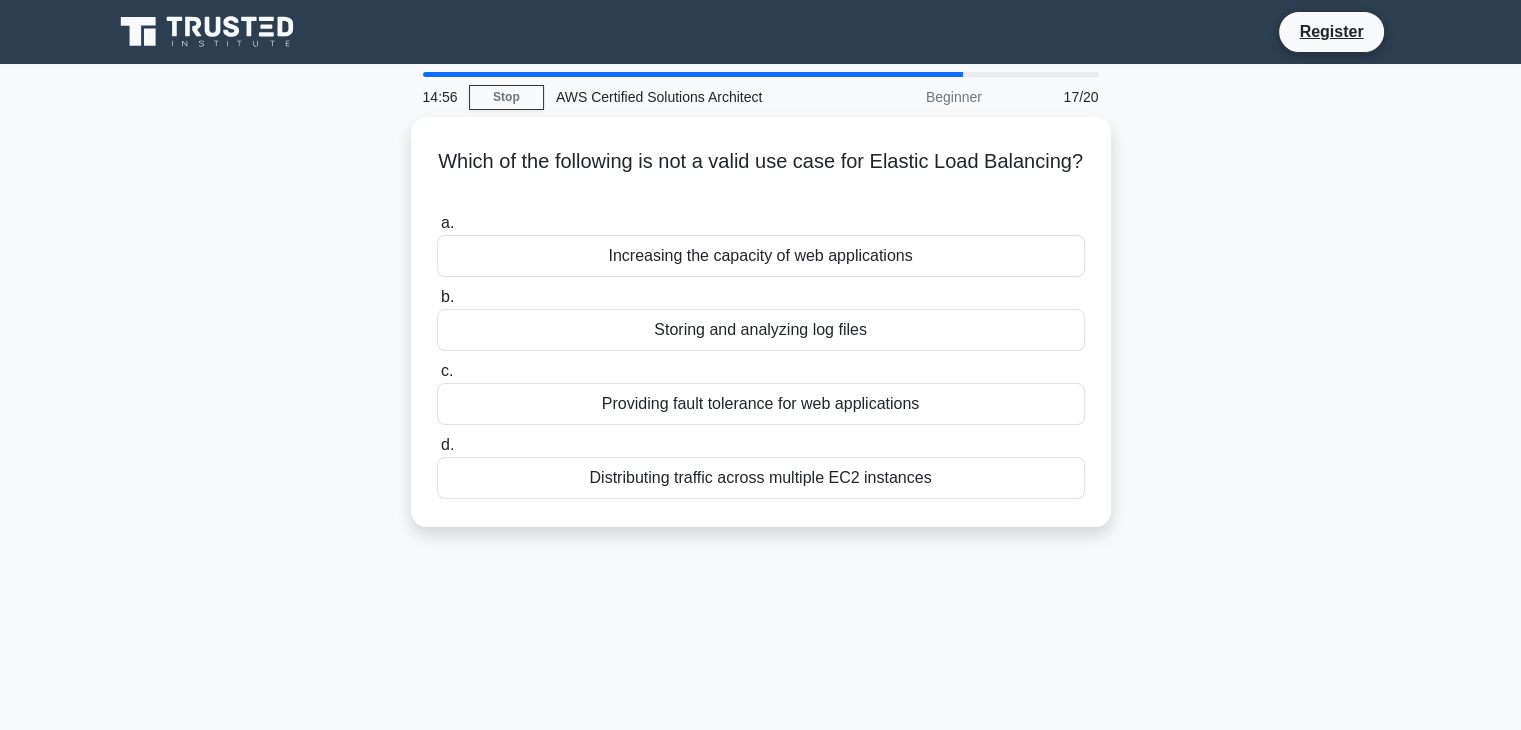 drag, startPoint x: 466, startPoint y: 163, endPoint x: 1041, endPoint y: 701, distance: 787.4446 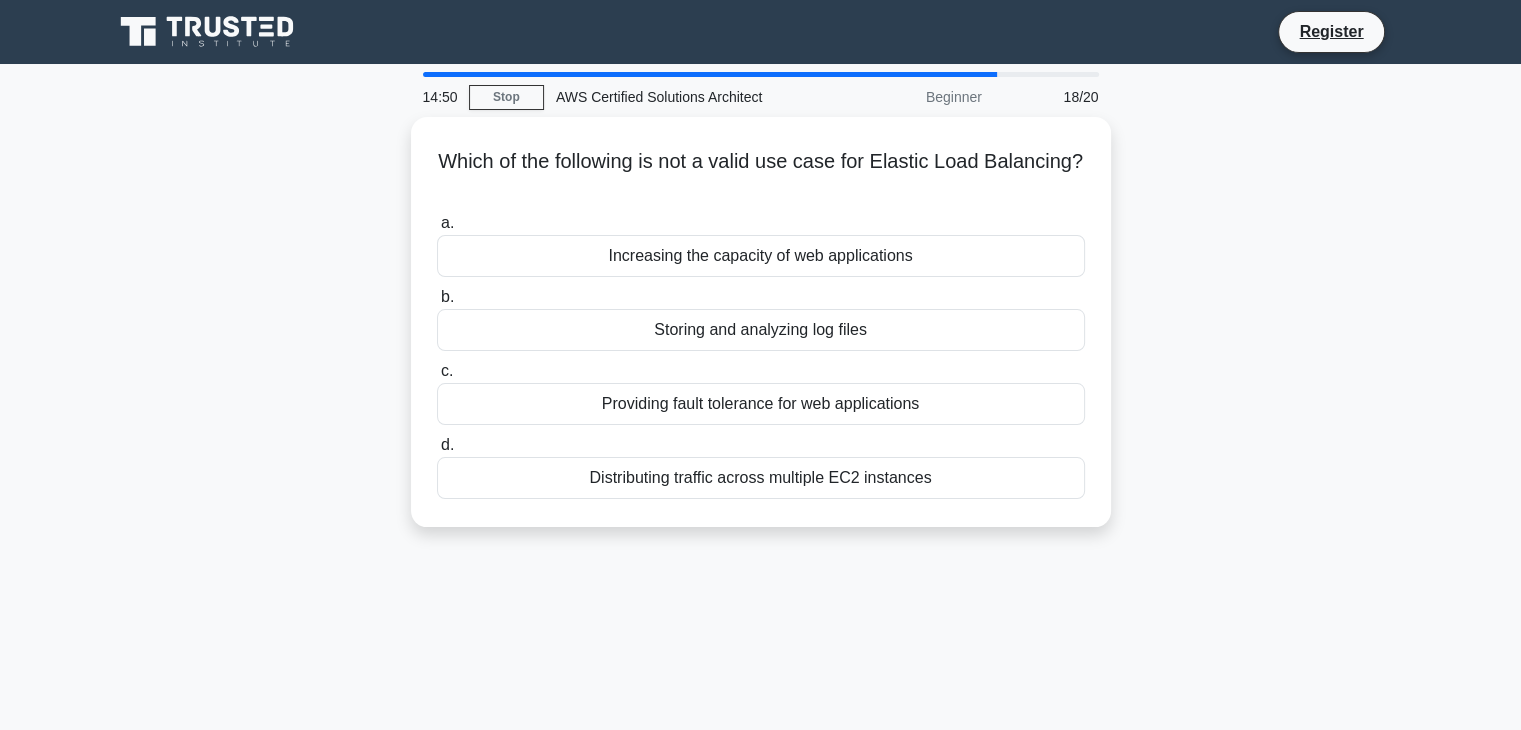 click on "What is the main purpose of AWS CloudFront?
.spinner_0XTQ{transform-origin:center;animation:spinner_y6GP .75s linear infinite}@keyframes spinner_y6GP{100%{transform:rotate(360deg)}}
a.
To deliver content to end users with low latency and high transfer speeds
b.
To create virtual private networks
c.
To manage DNS records
d.
To store data in the cloud" at bounding box center [761, 572] 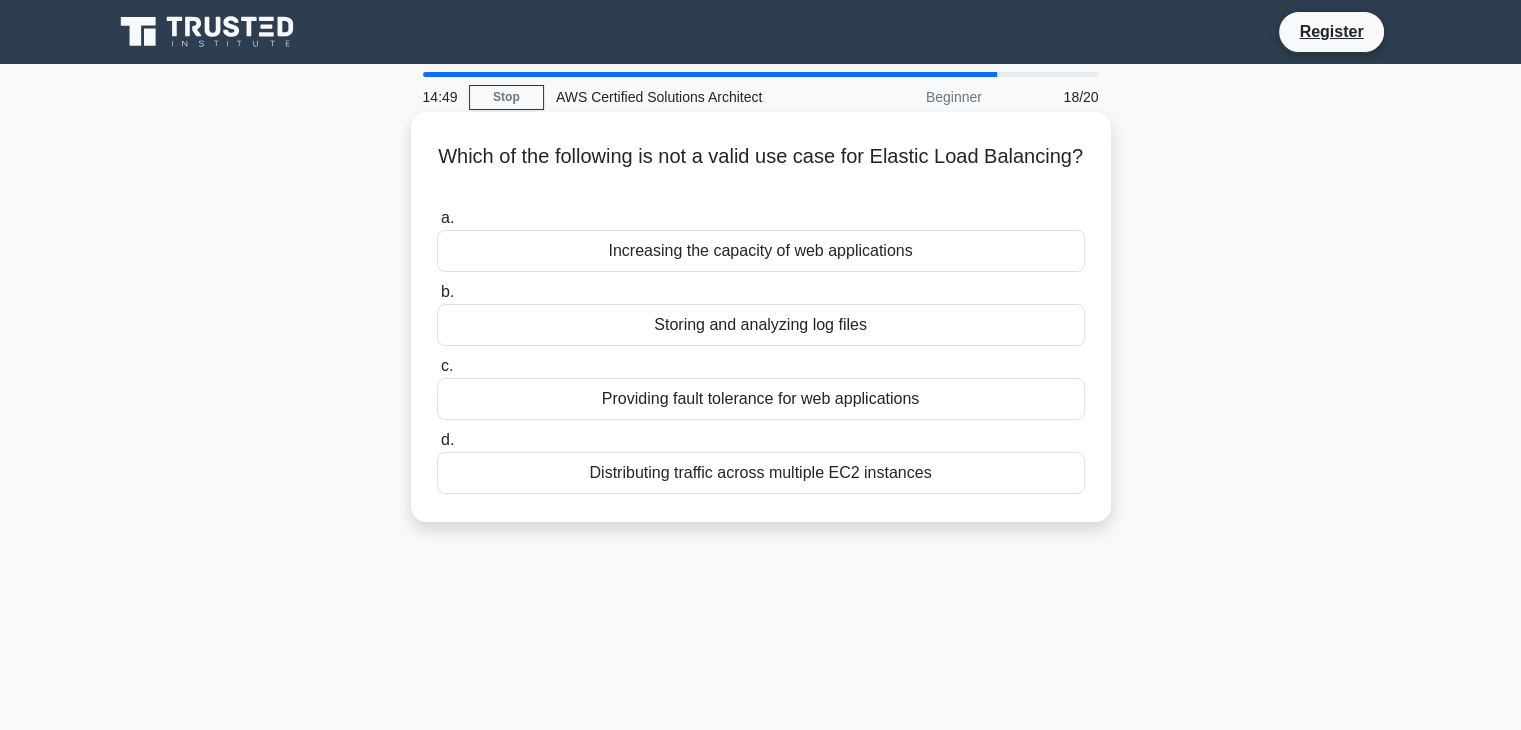 click on "Storing and analyzing log files" at bounding box center (761, 325) 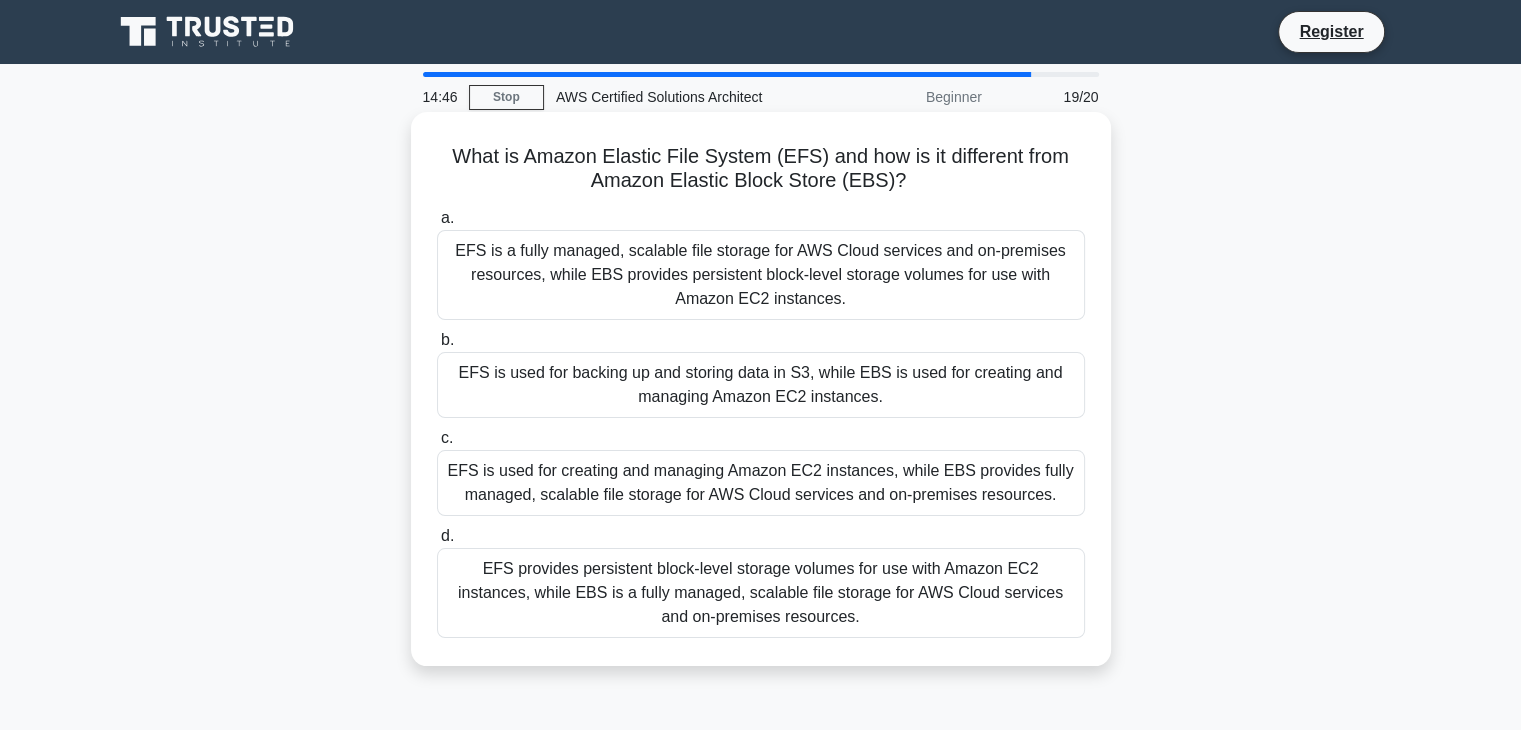drag, startPoint x: 443, startPoint y: 161, endPoint x: 880, endPoint y: 645, distance: 652.0928 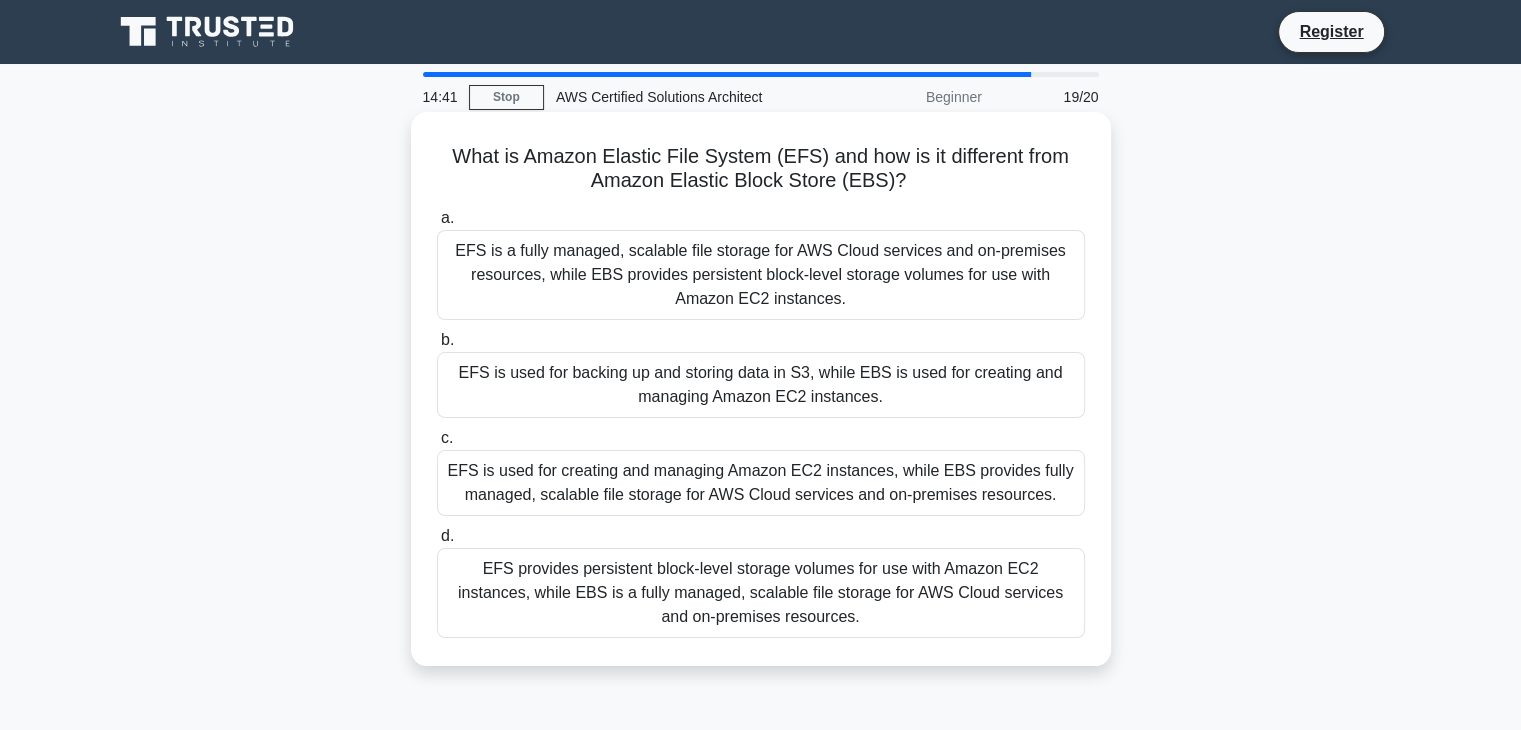 click on "EFS is a fully managed, scalable file storage for AWS Cloud services and on-premises resources, while EBS provides persistent block-level storage volumes for use with Amazon EC2 instances." at bounding box center (761, 275) 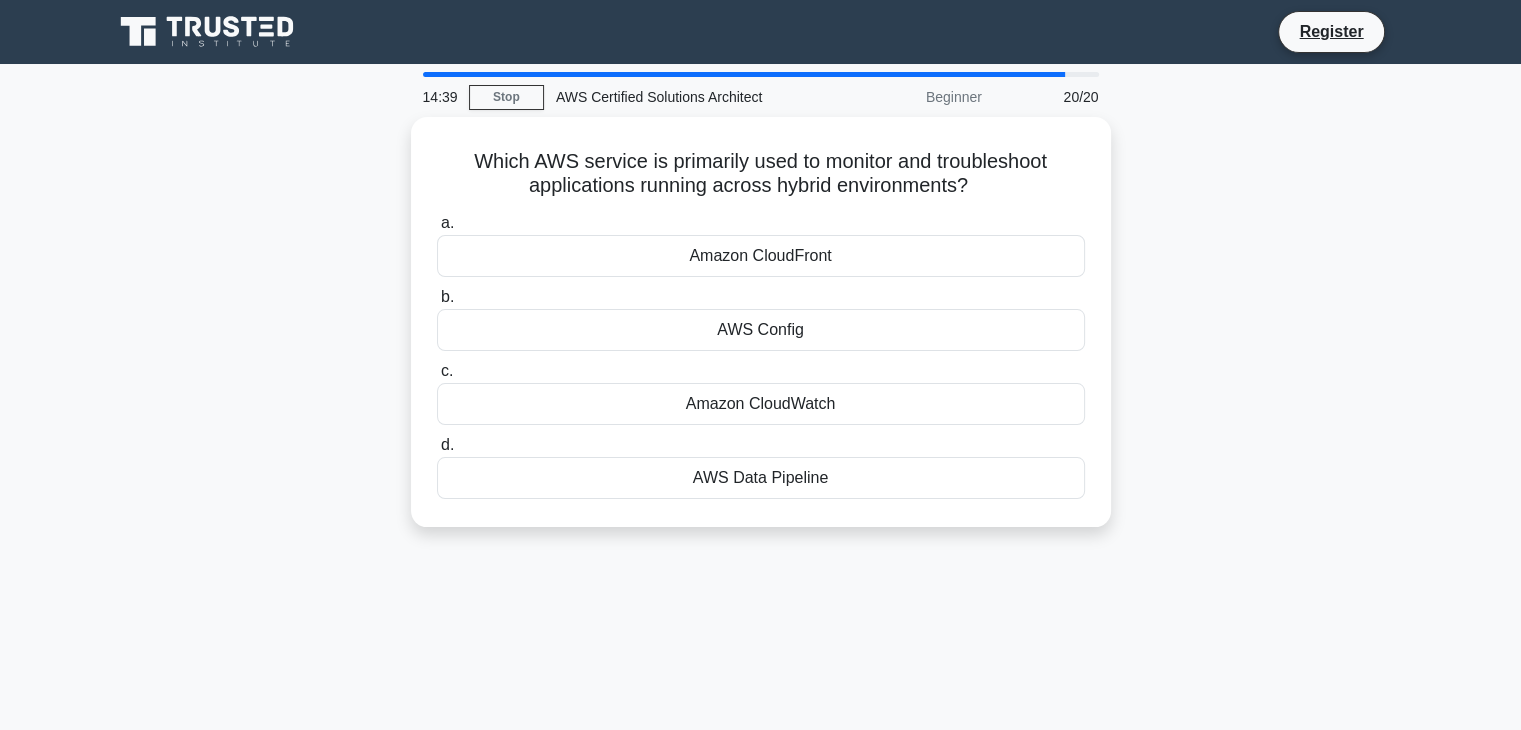 drag, startPoint x: 464, startPoint y: 153, endPoint x: 1155, endPoint y: 634, distance: 841.92755 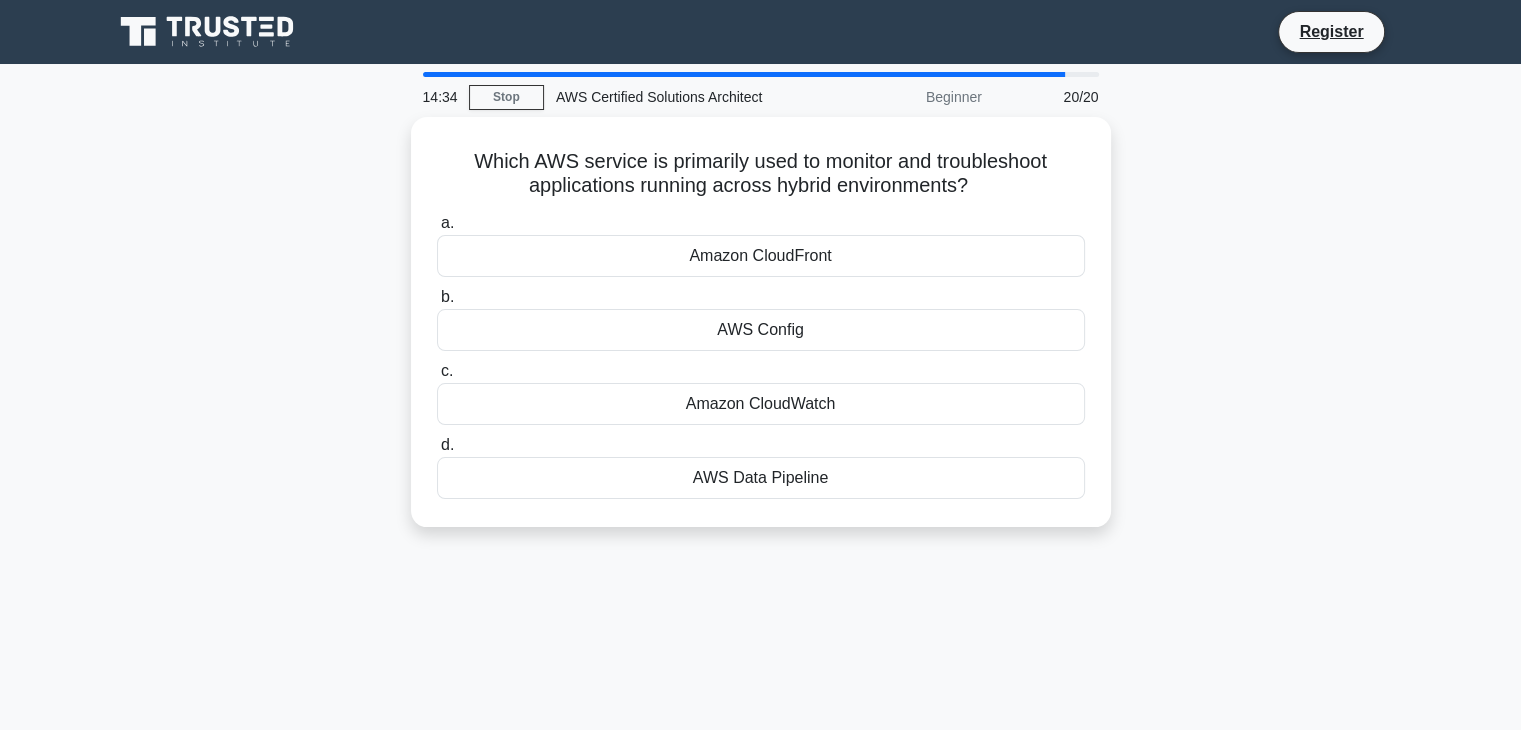 click on "Which AWS service is primarily used to monitor and troubleshoot applications running across hybrid environments?
.spinner_0XTQ{transform-origin:center;animation:spinner_y6GP .75s linear infinite}@keyframes spinner_y6GP{100%{transform:rotate(360deg)}}
a.
Amazon CloudFront
b. c. d." at bounding box center [761, 334] 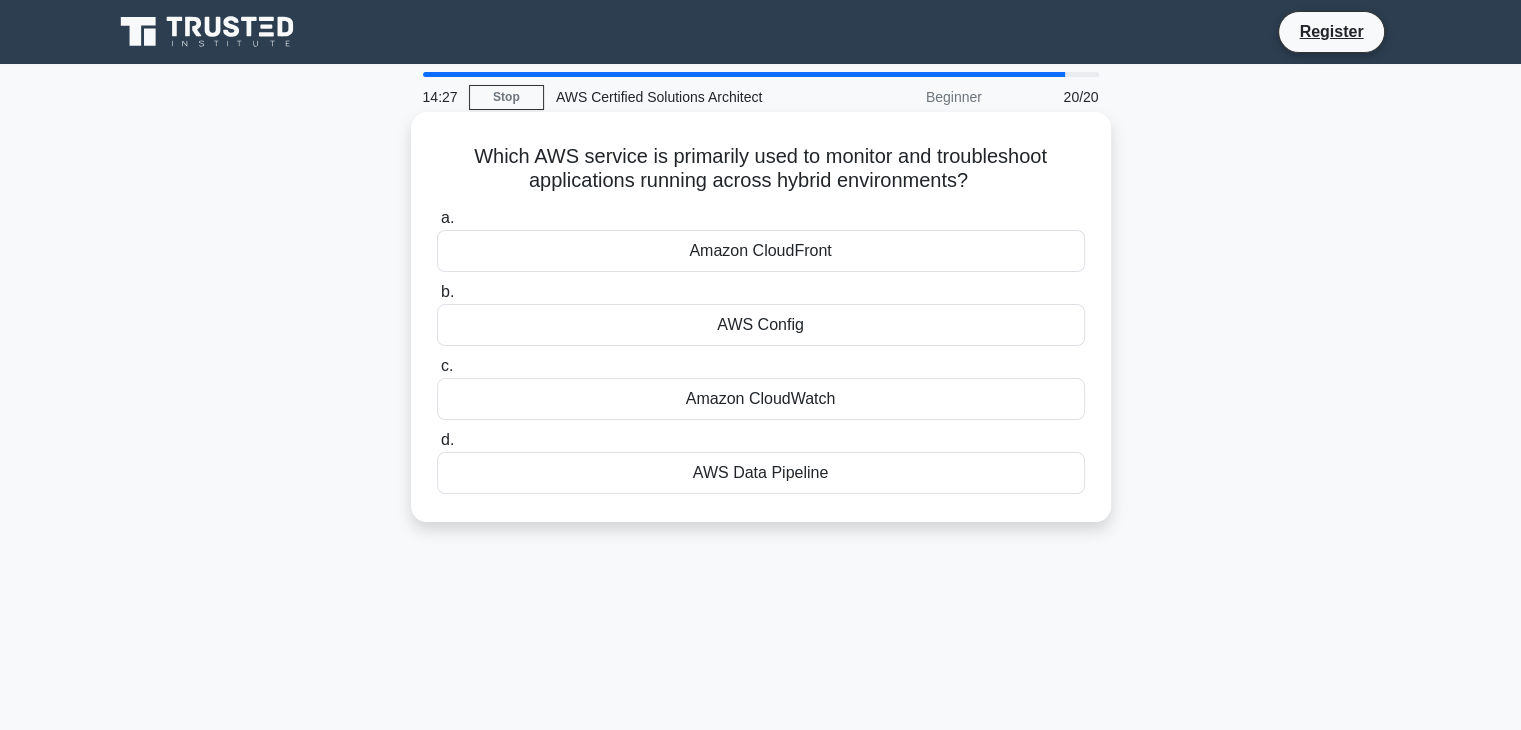 click on "Amazon CloudWatch" at bounding box center (761, 399) 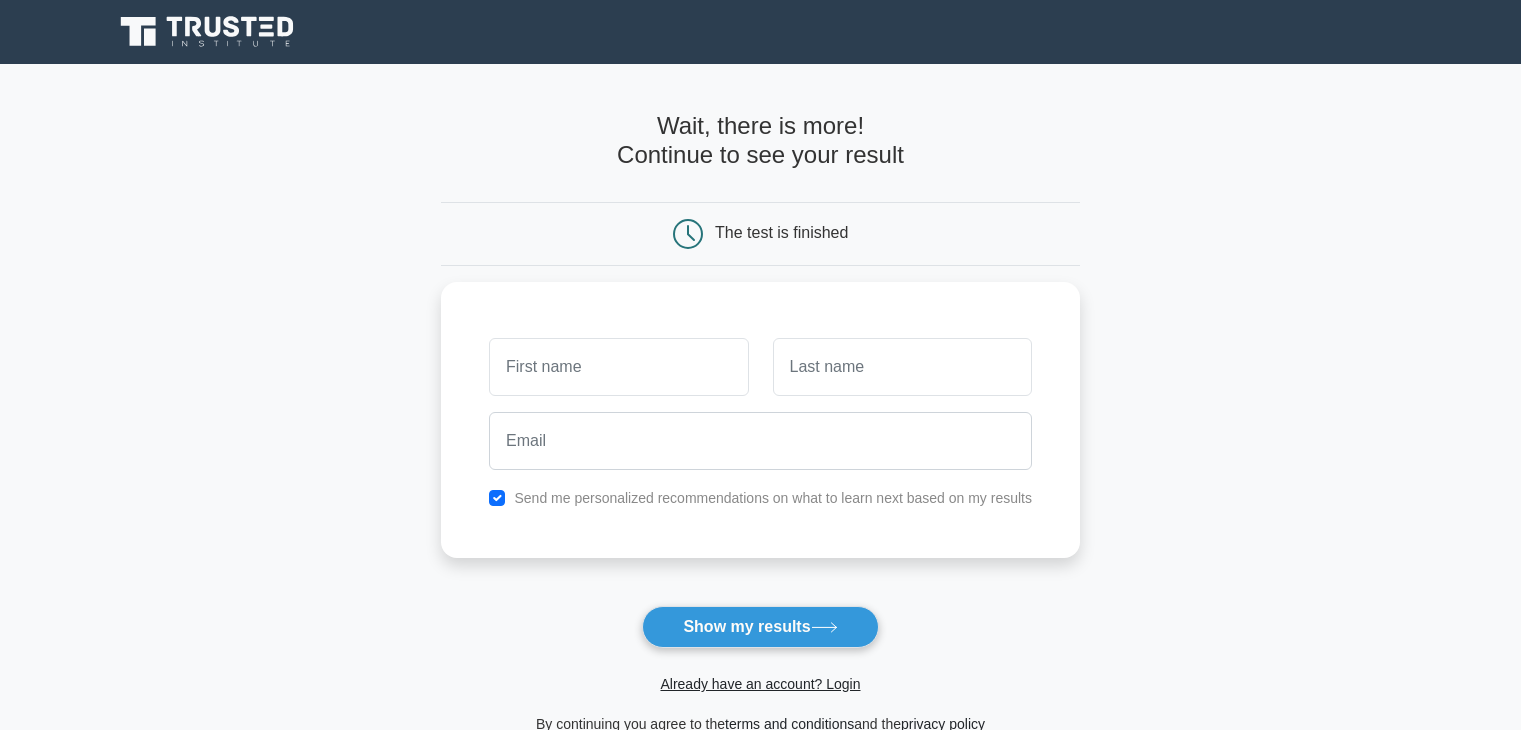 scroll, scrollTop: 0, scrollLeft: 0, axis: both 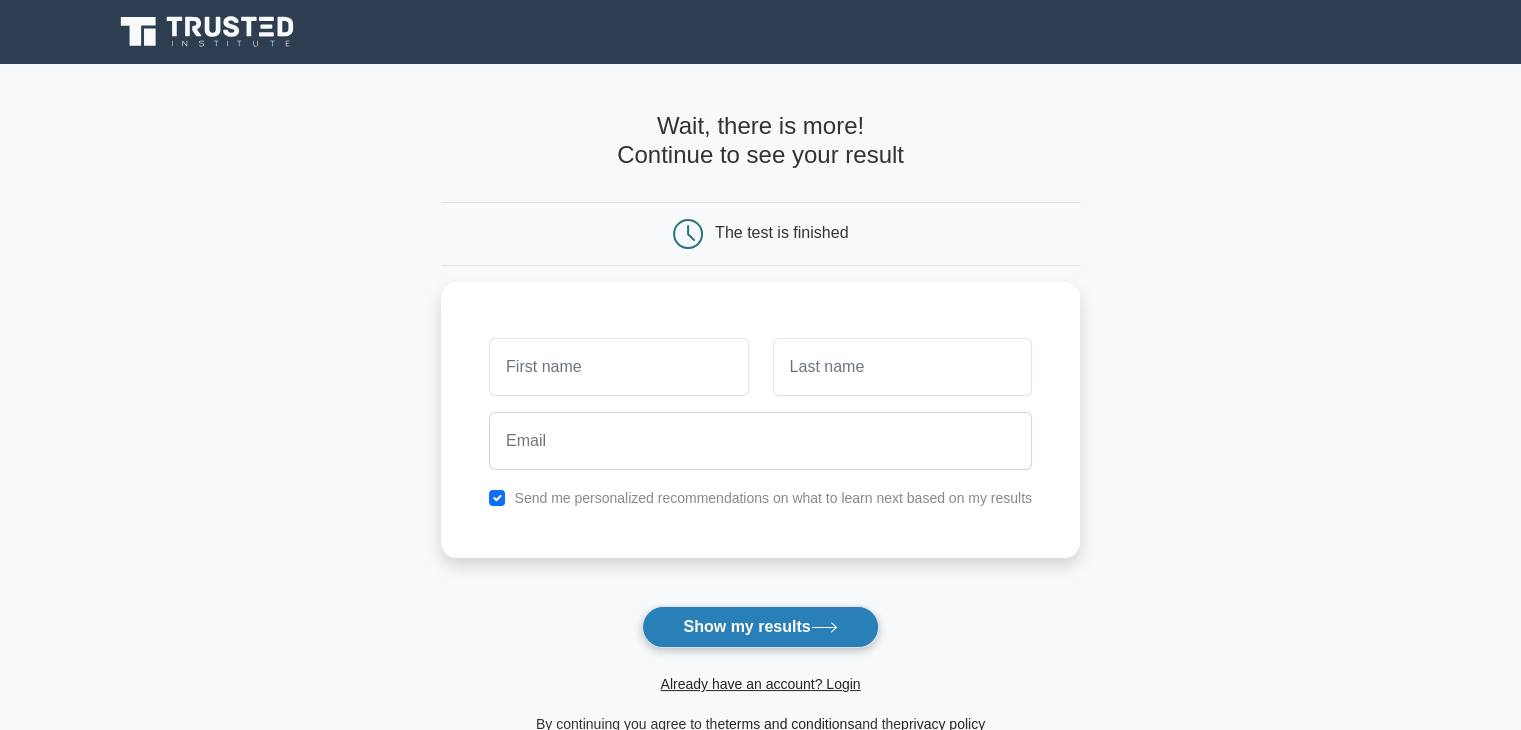 click on "Show my results" at bounding box center [760, 627] 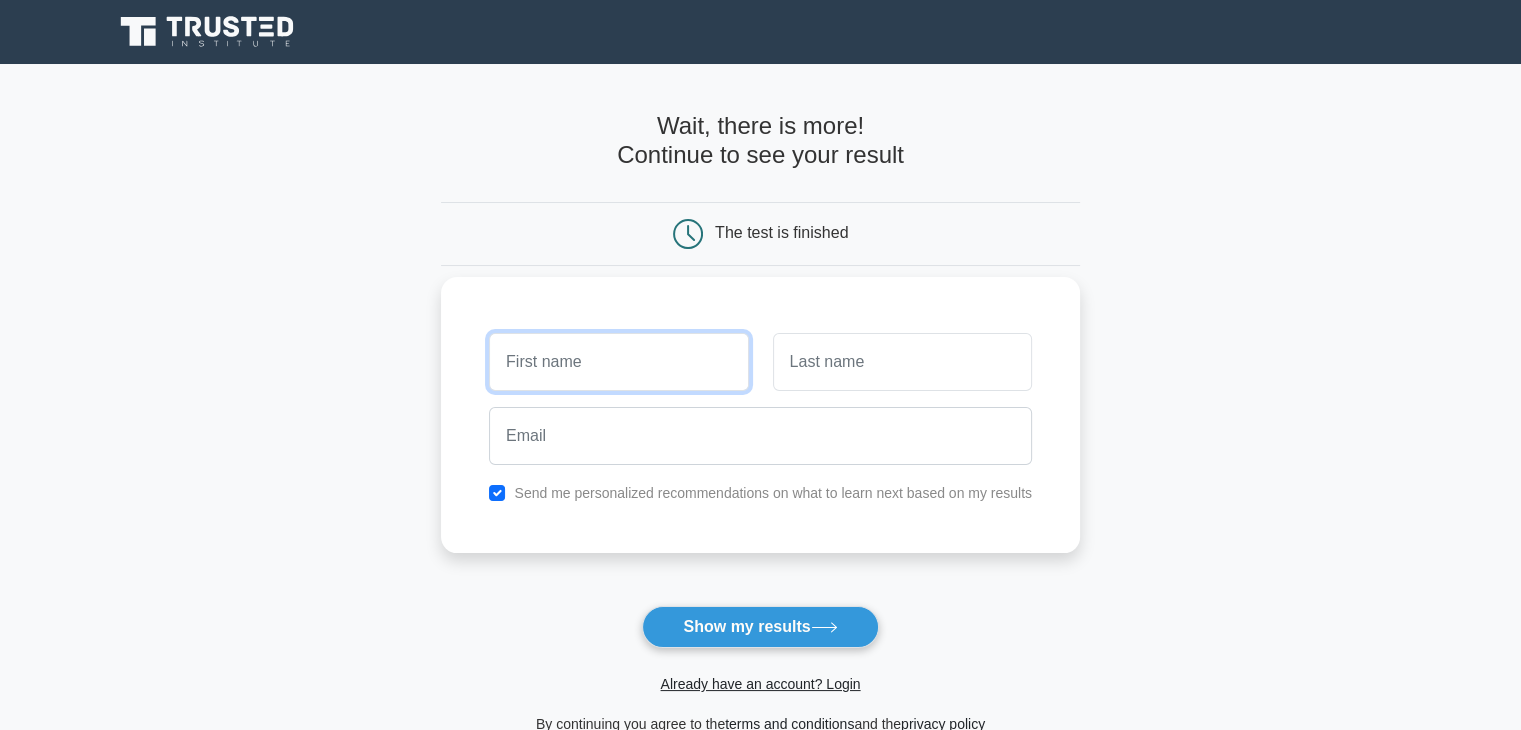 click at bounding box center [618, 362] 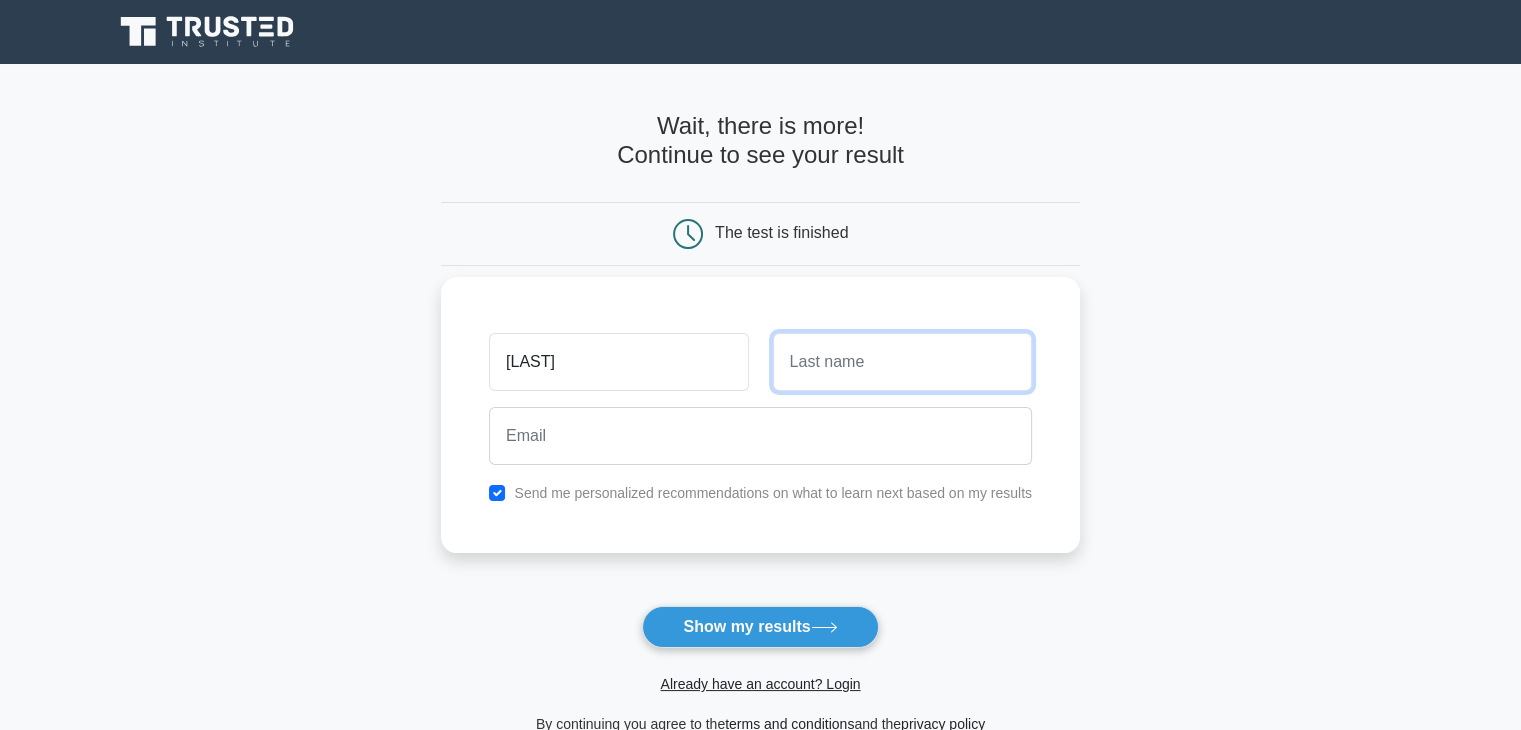 click at bounding box center (902, 362) 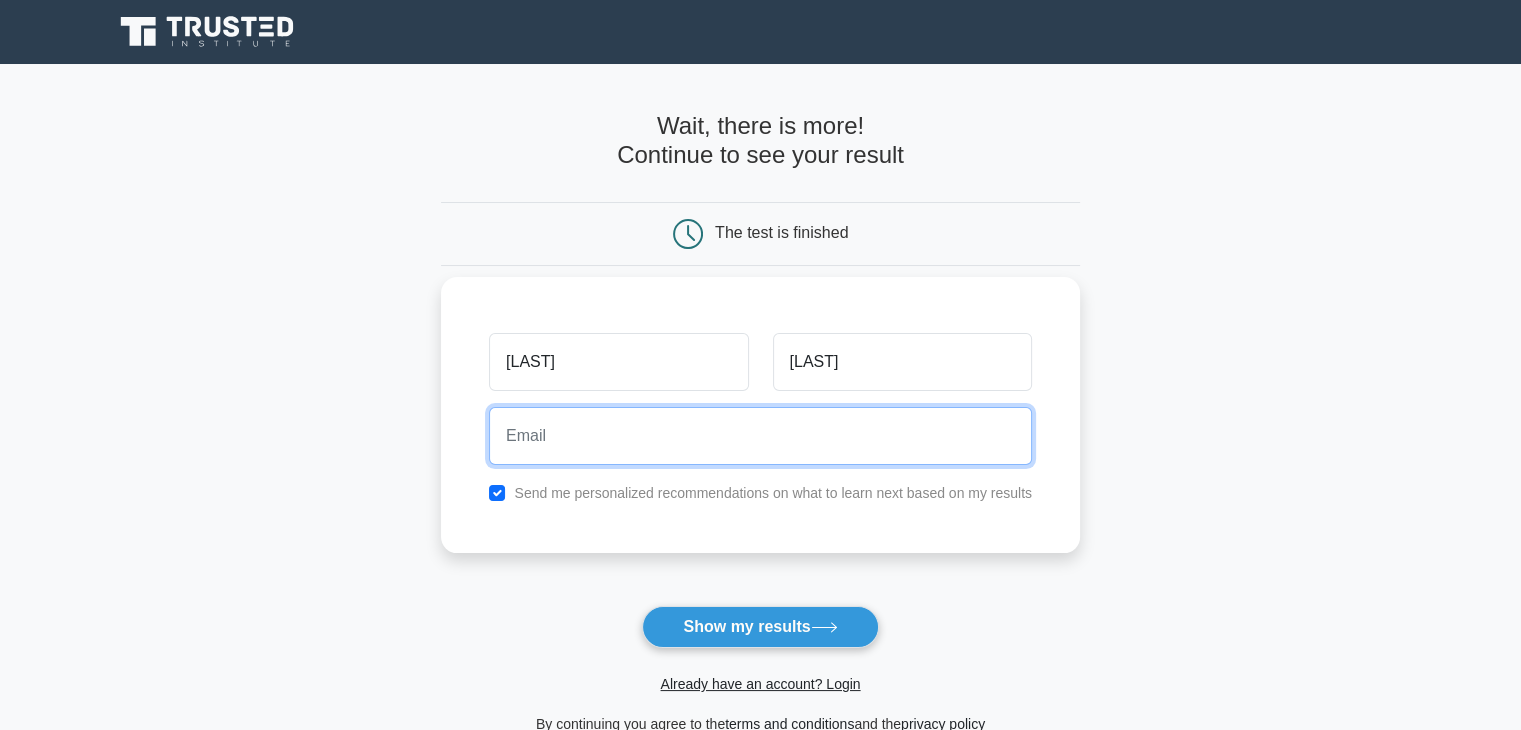 click at bounding box center [760, 436] 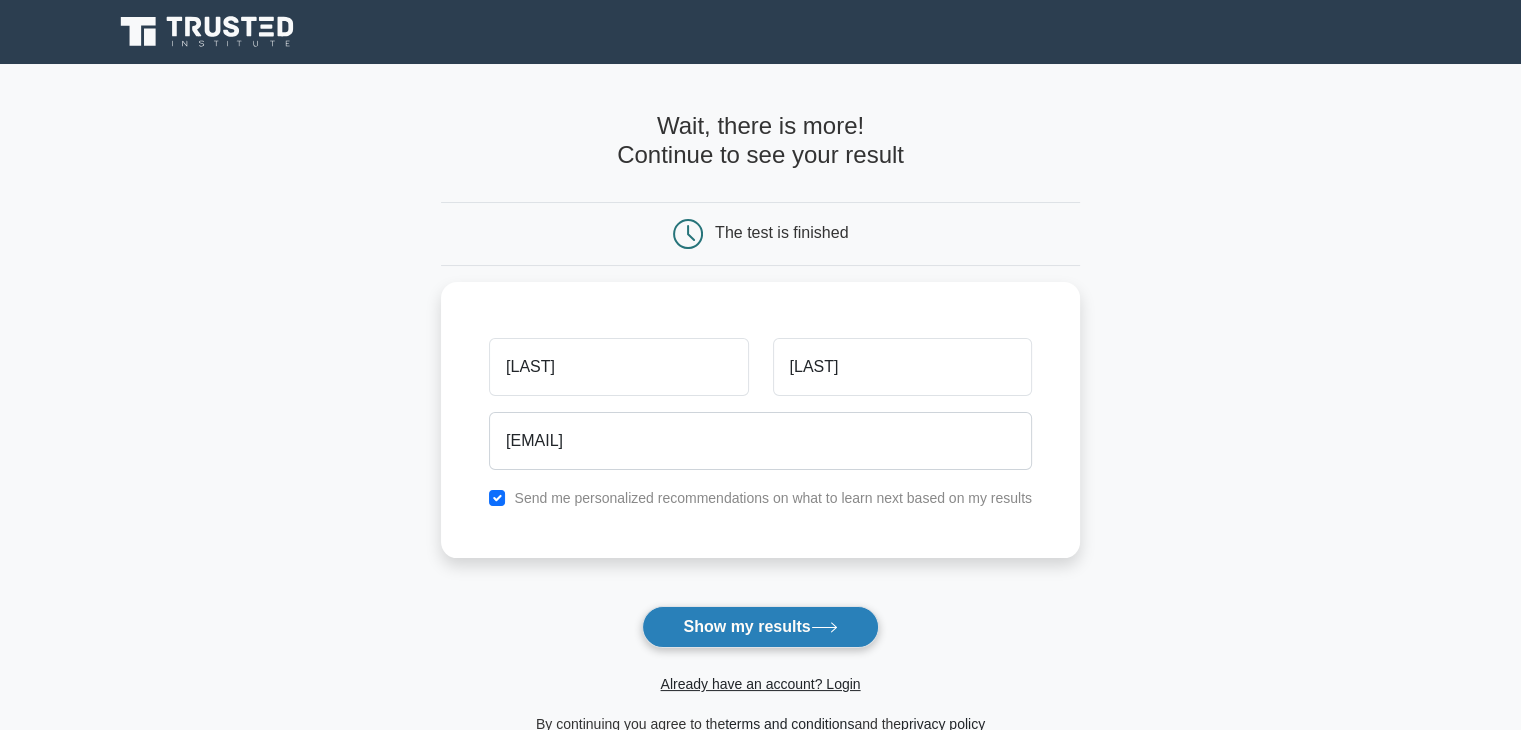 click on "Show my results" at bounding box center (760, 627) 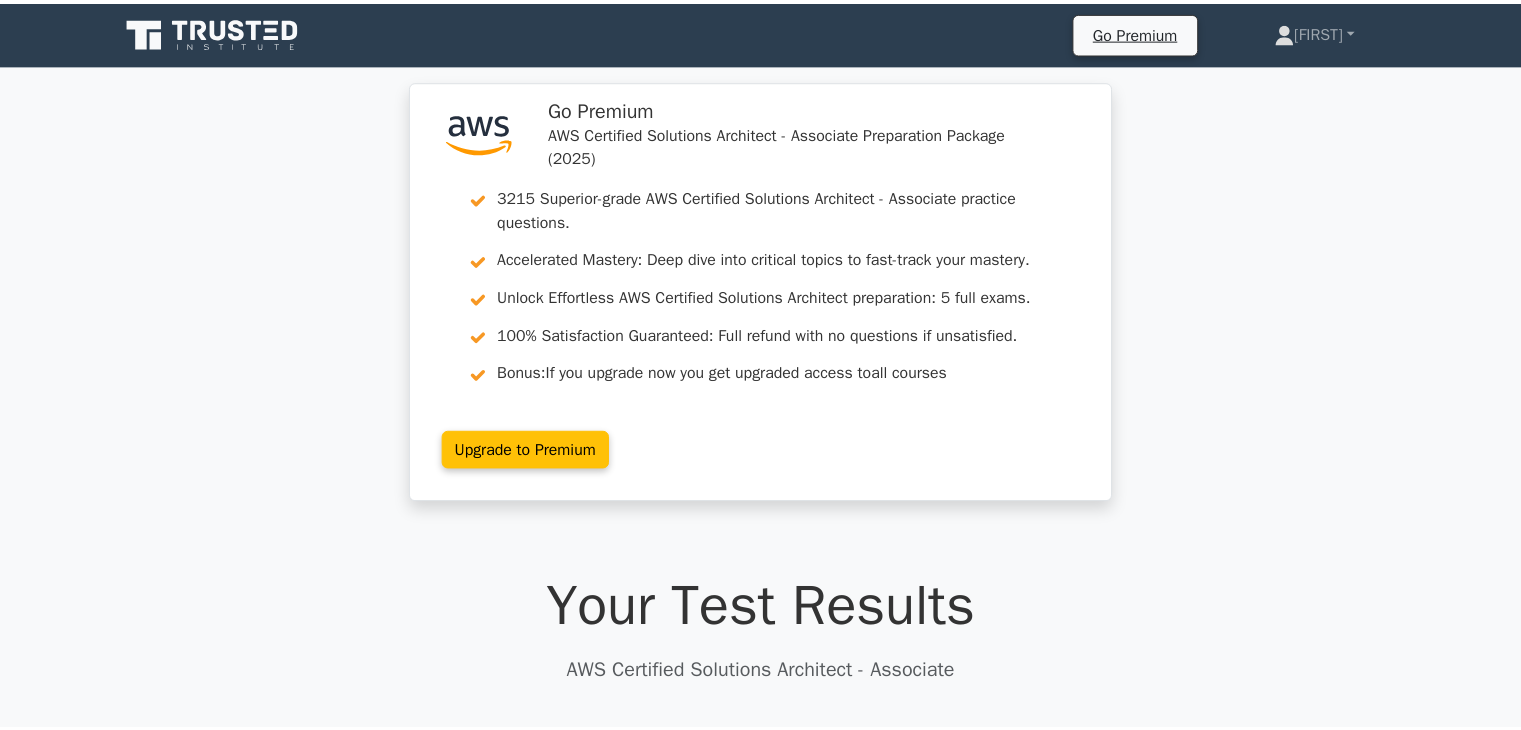 scroll, scrollTop: 0, scrollLeft: 0, axis: both 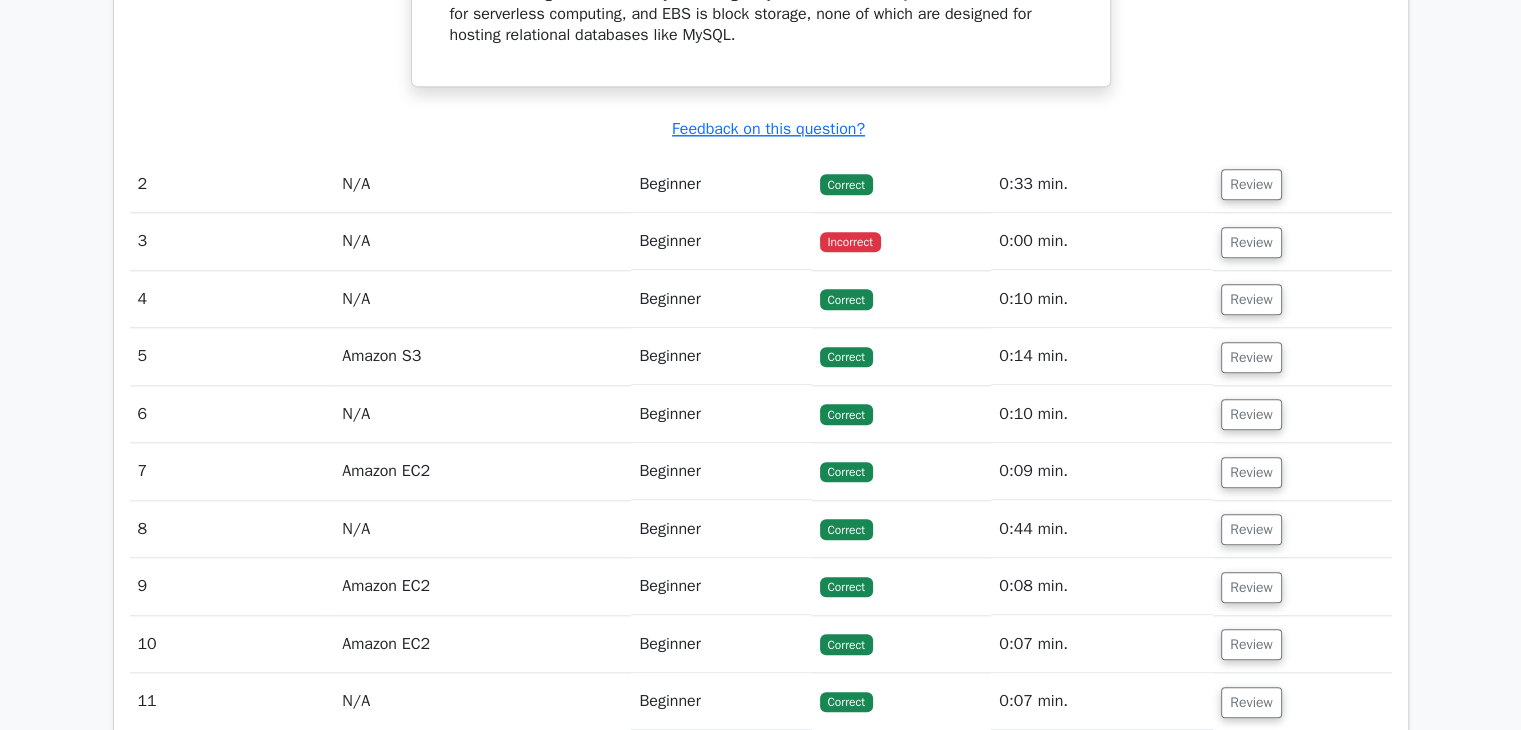 click on "Beginner" at bounding box center (721, 241) 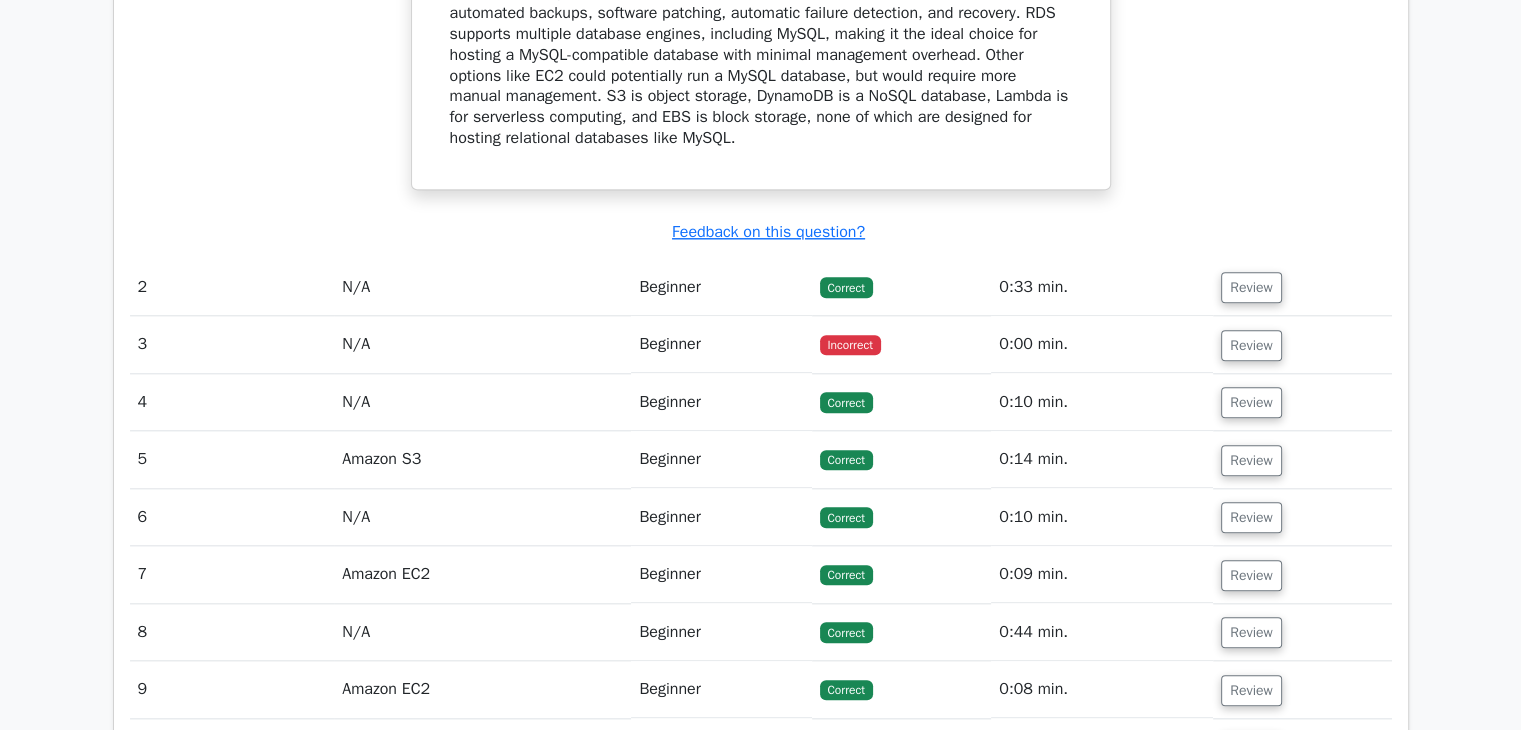 scroll, scrollTop: 2000, scrollLeft: 0, axis: vertical 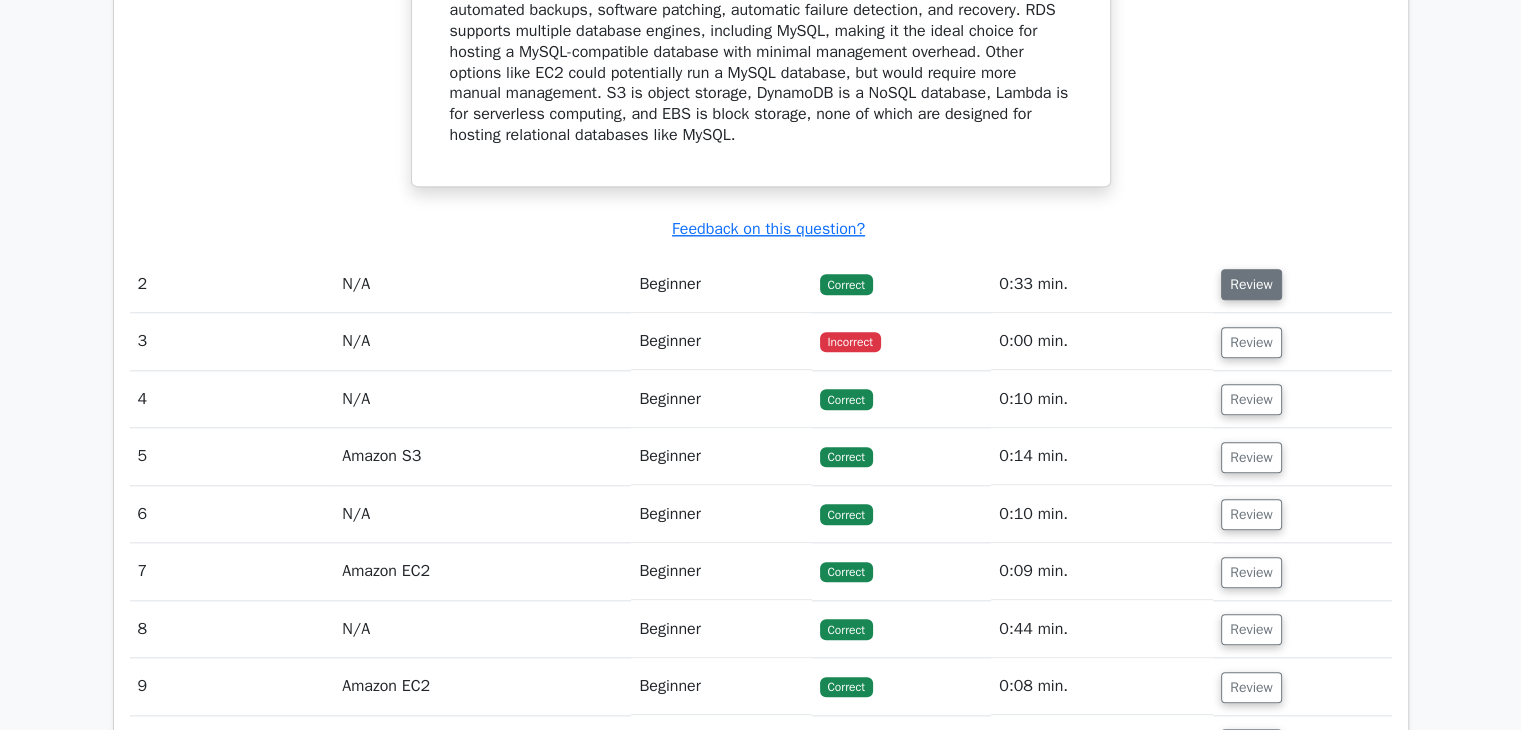 click on "Review" at bounding box center [1251, 284] 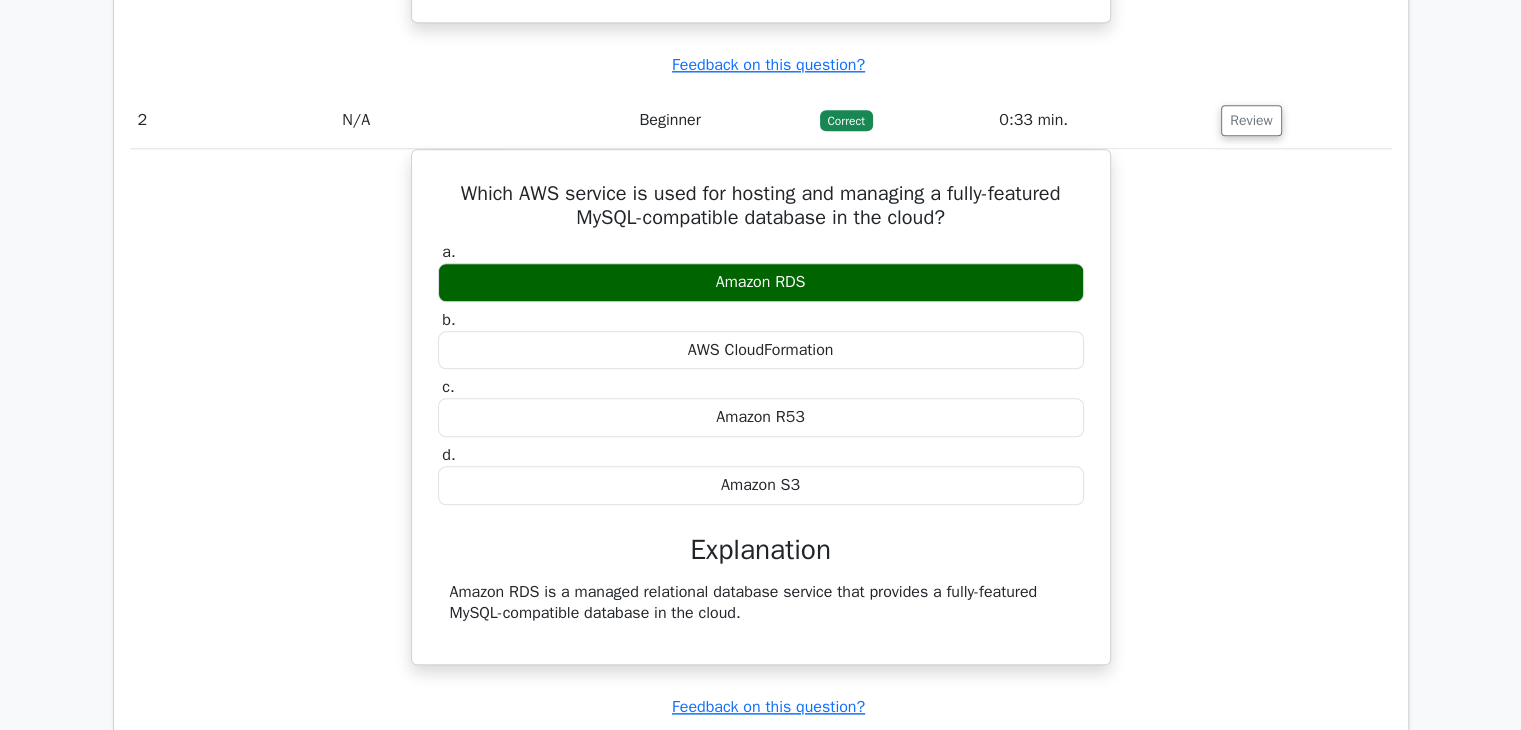 scroll, scrollTop: 2200, scrollLeft: 0, axis: vertical 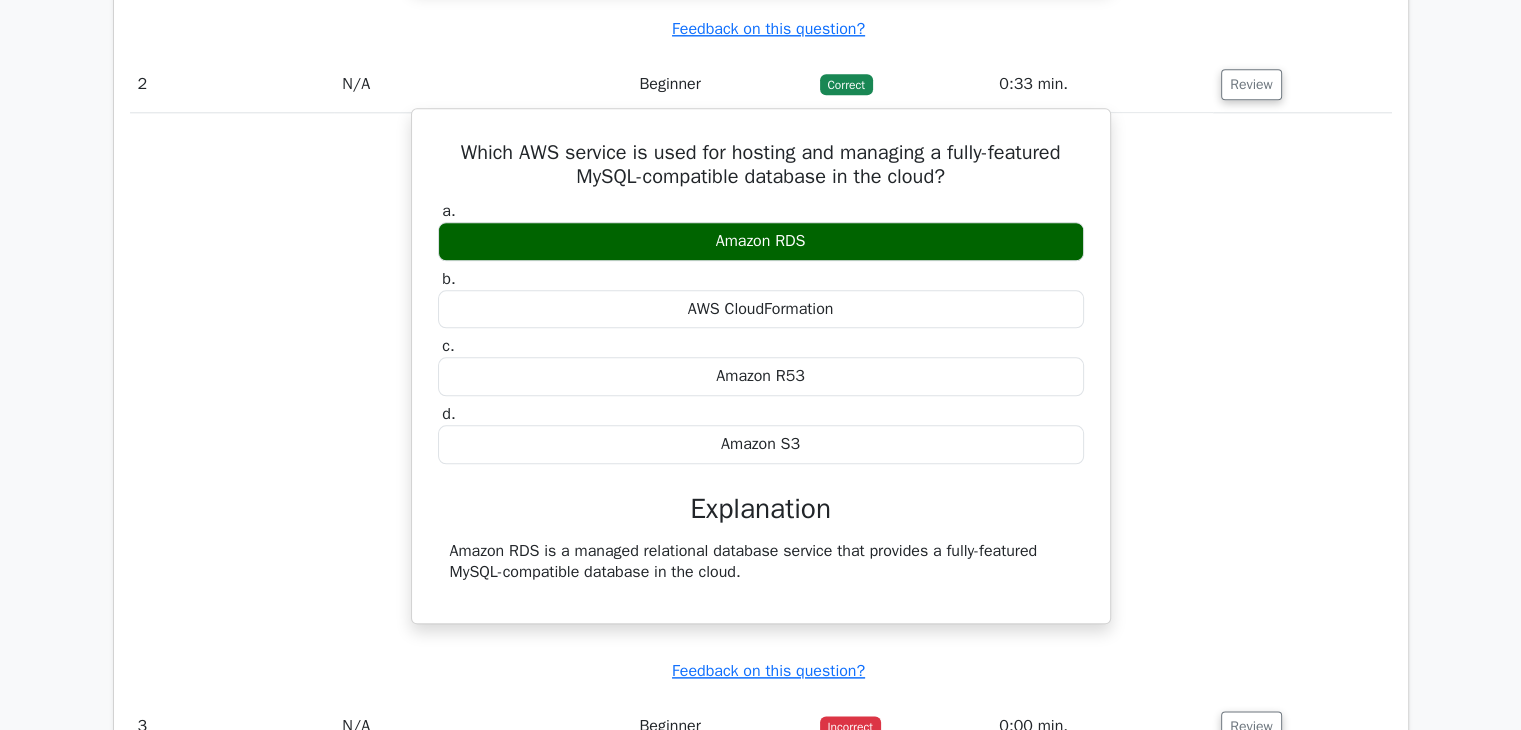 type 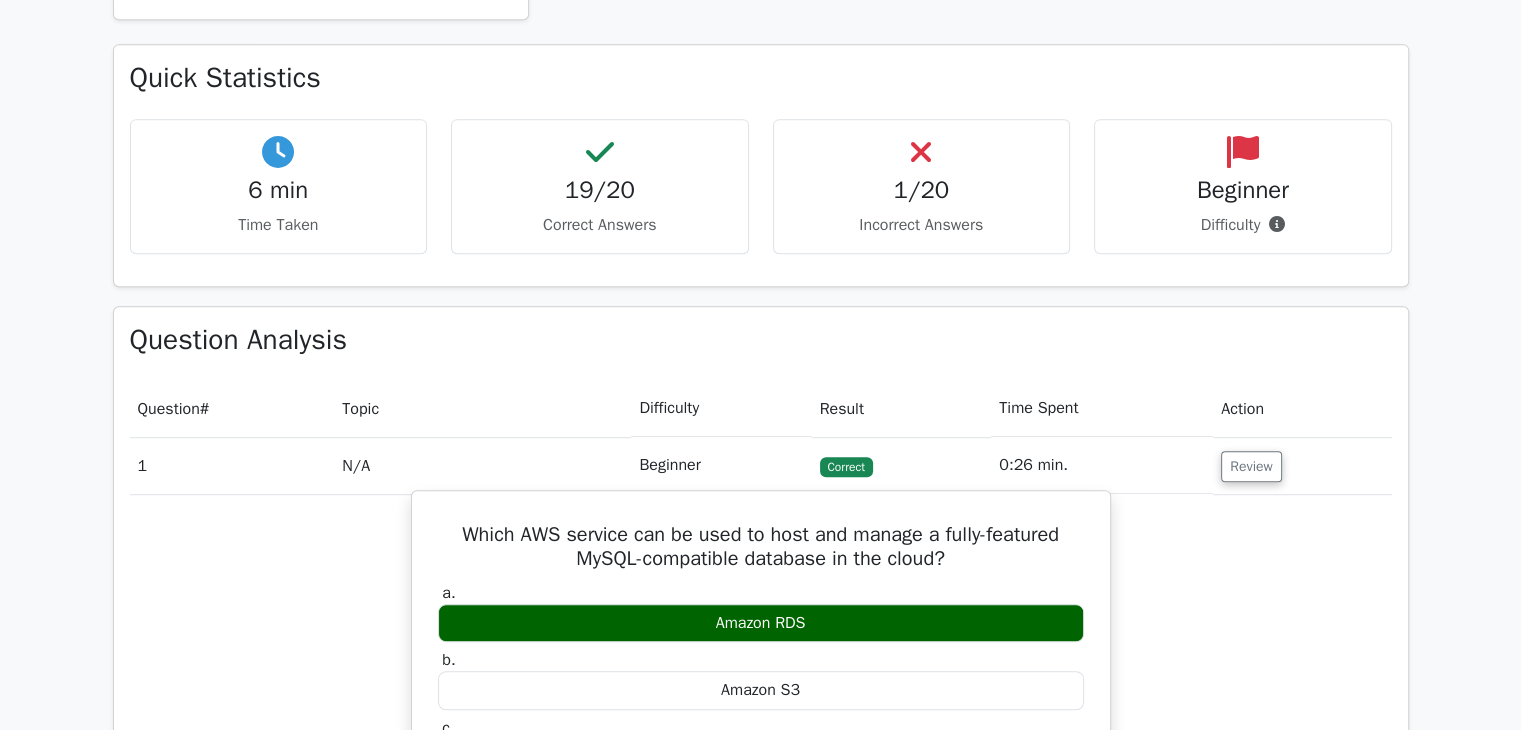 scroll, scrollTop: 631, scrollLeft: 0, axis: vertical 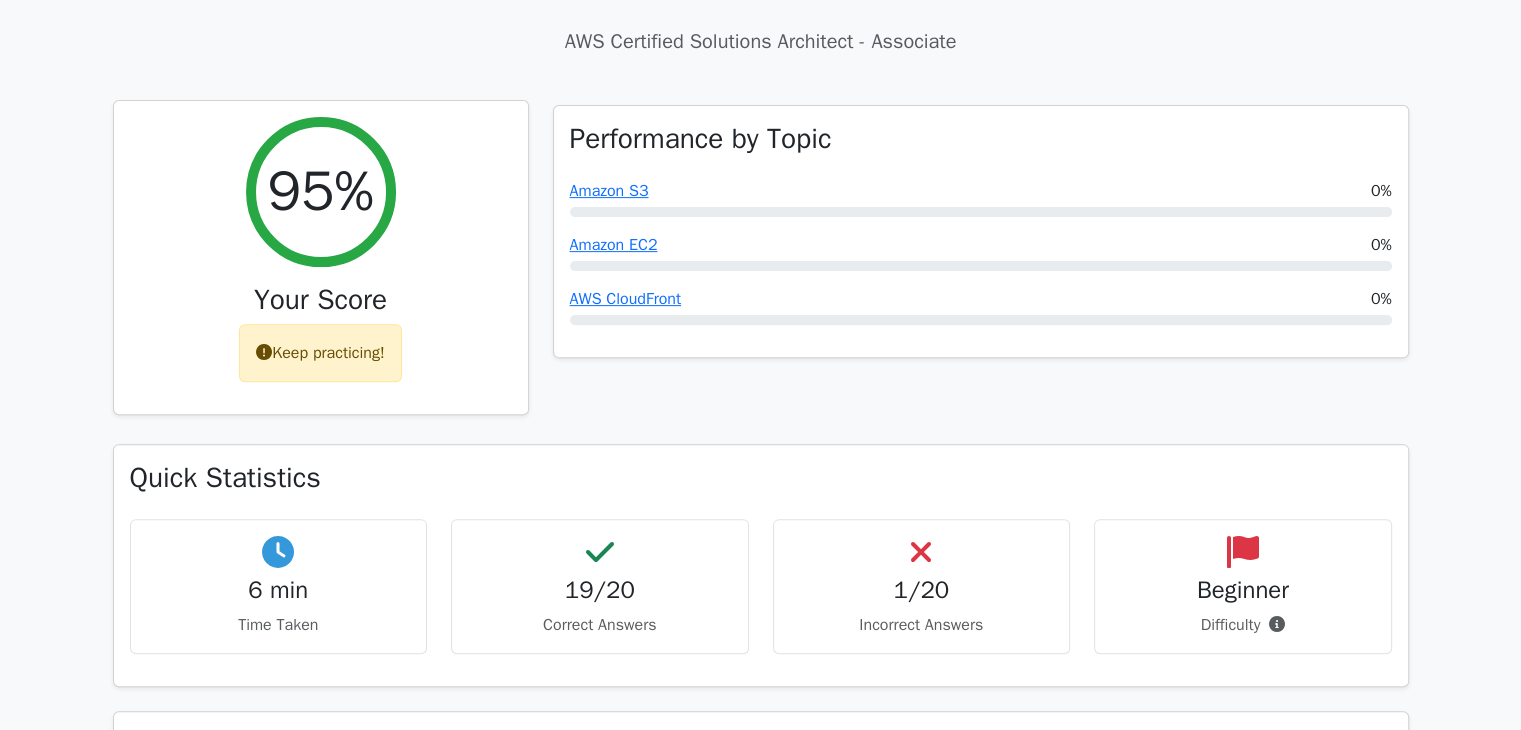 click on "Keep practicing!" at bounding box center [320, 353] 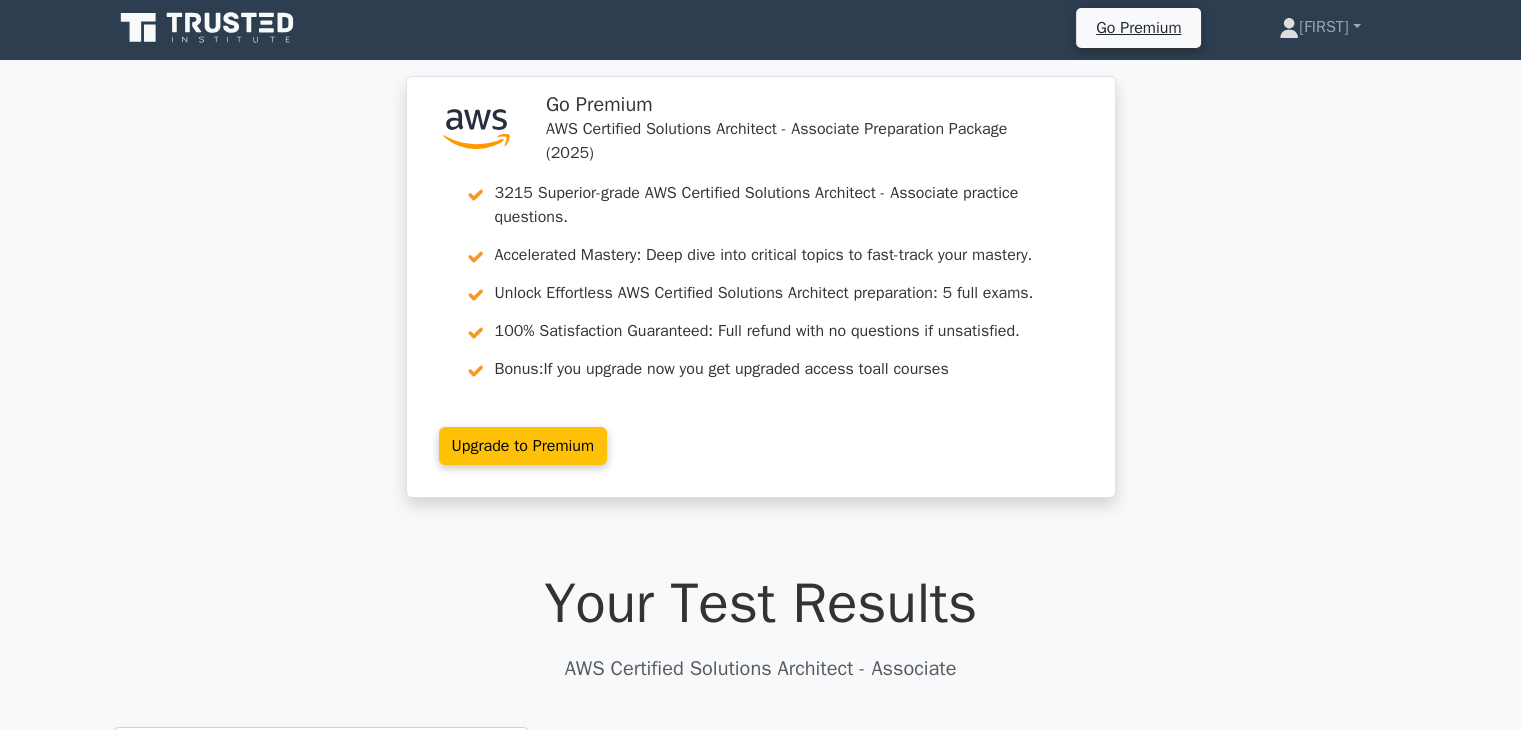 scroll, scrollTop: 0, scrollLeft: 0, axis: both 